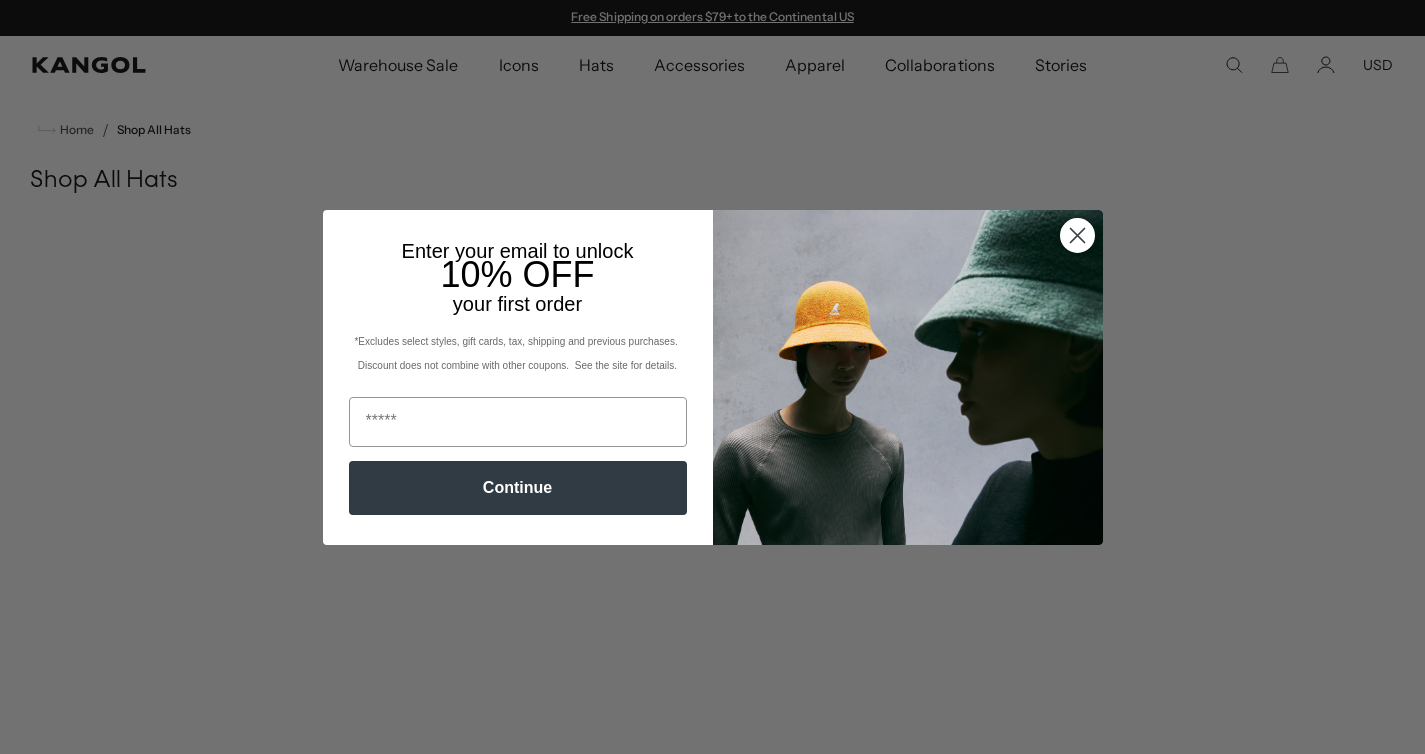 scroll, scrollTop: 0, scrollLeft: 0, axis: both 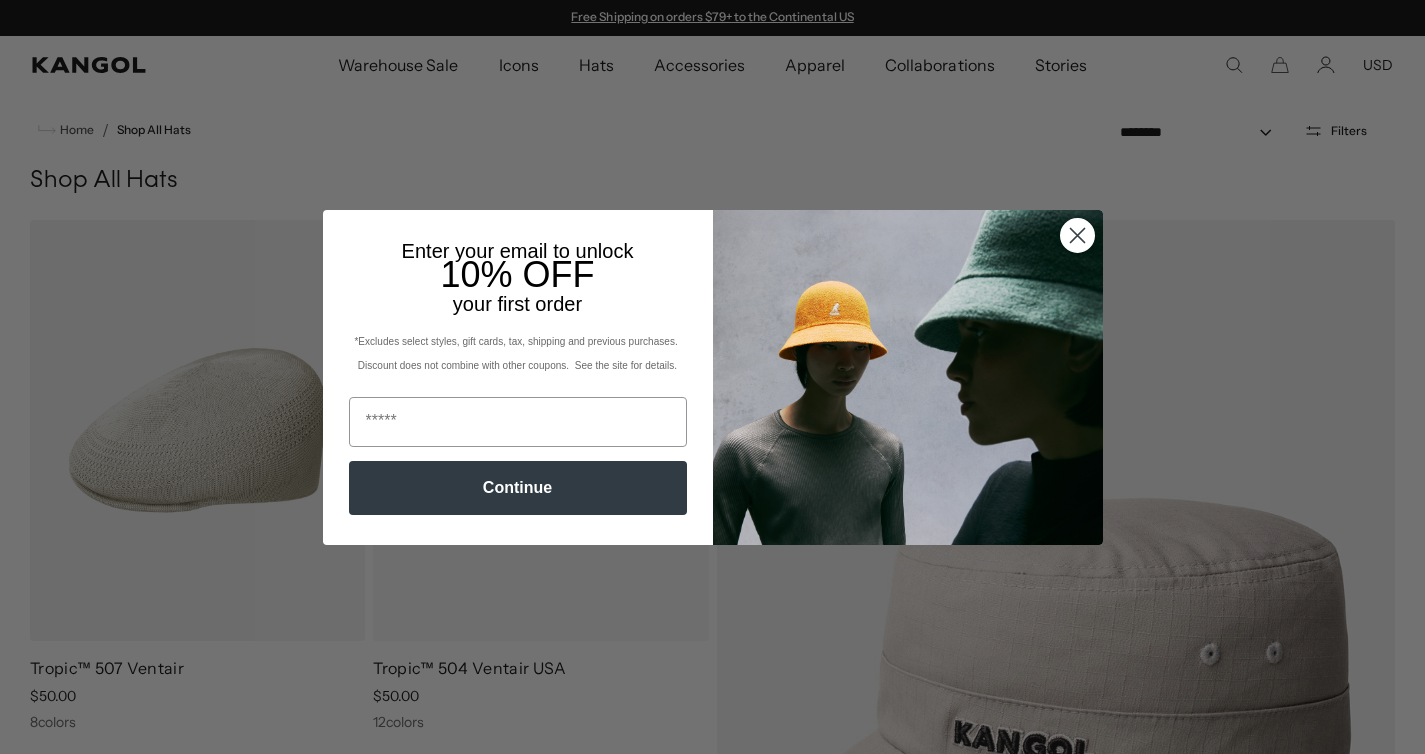 click 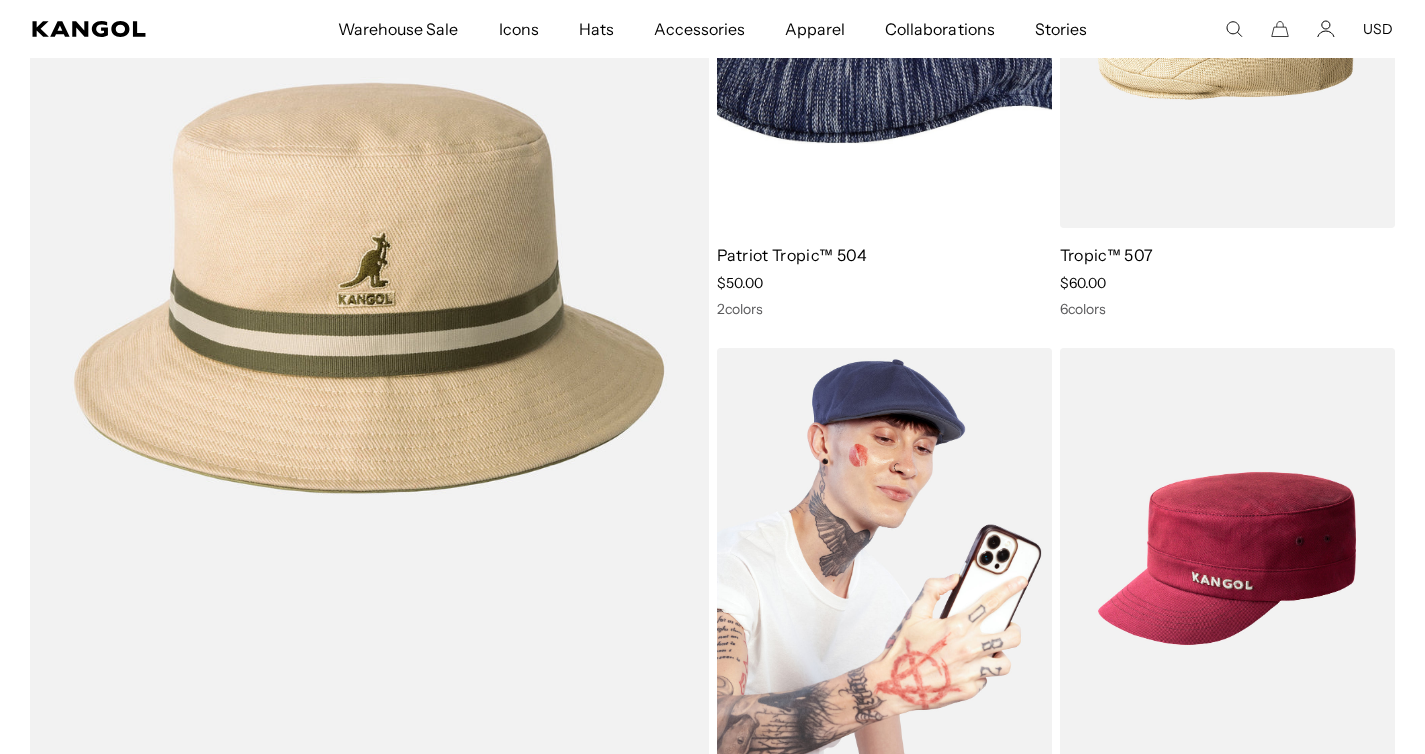 scroll, scrollTop: 3951, scrollLeft: 0, axis: vertical 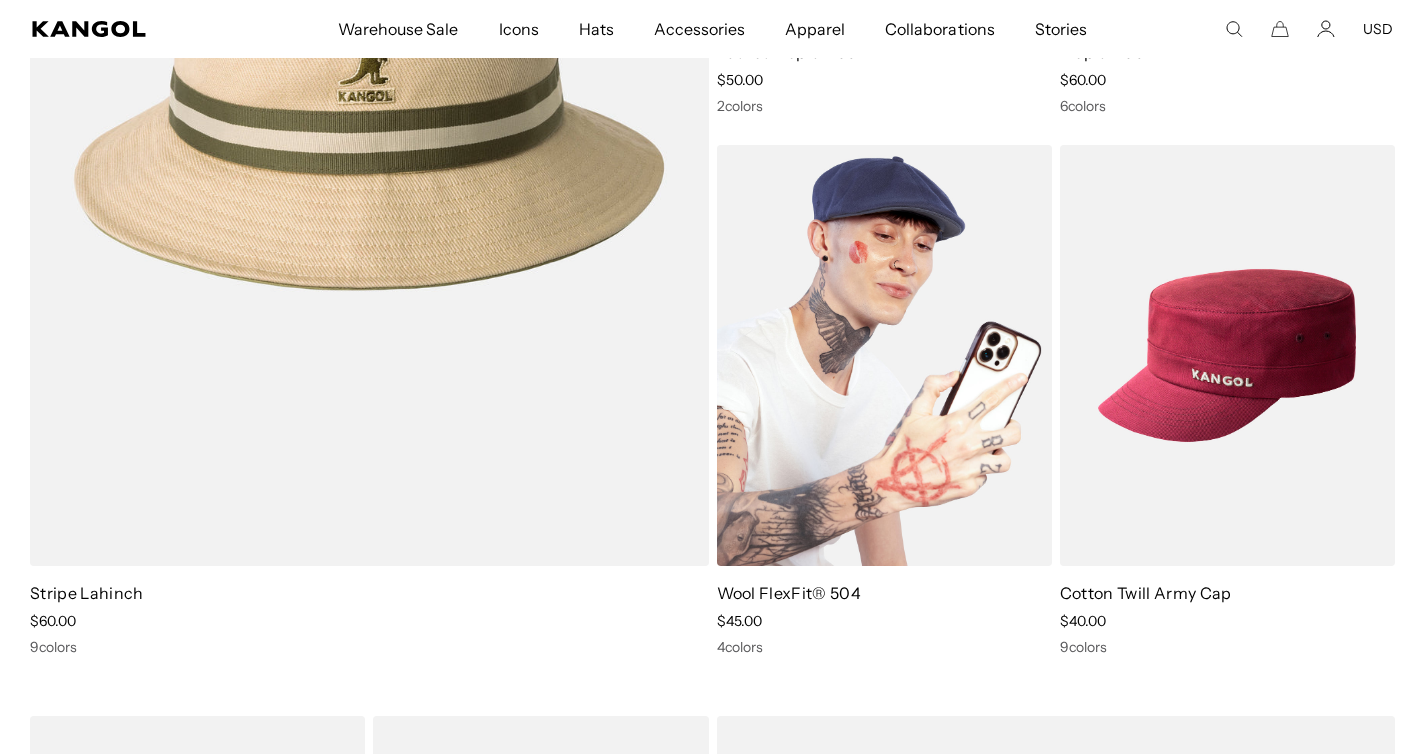 click at bounding box center [884, 355] 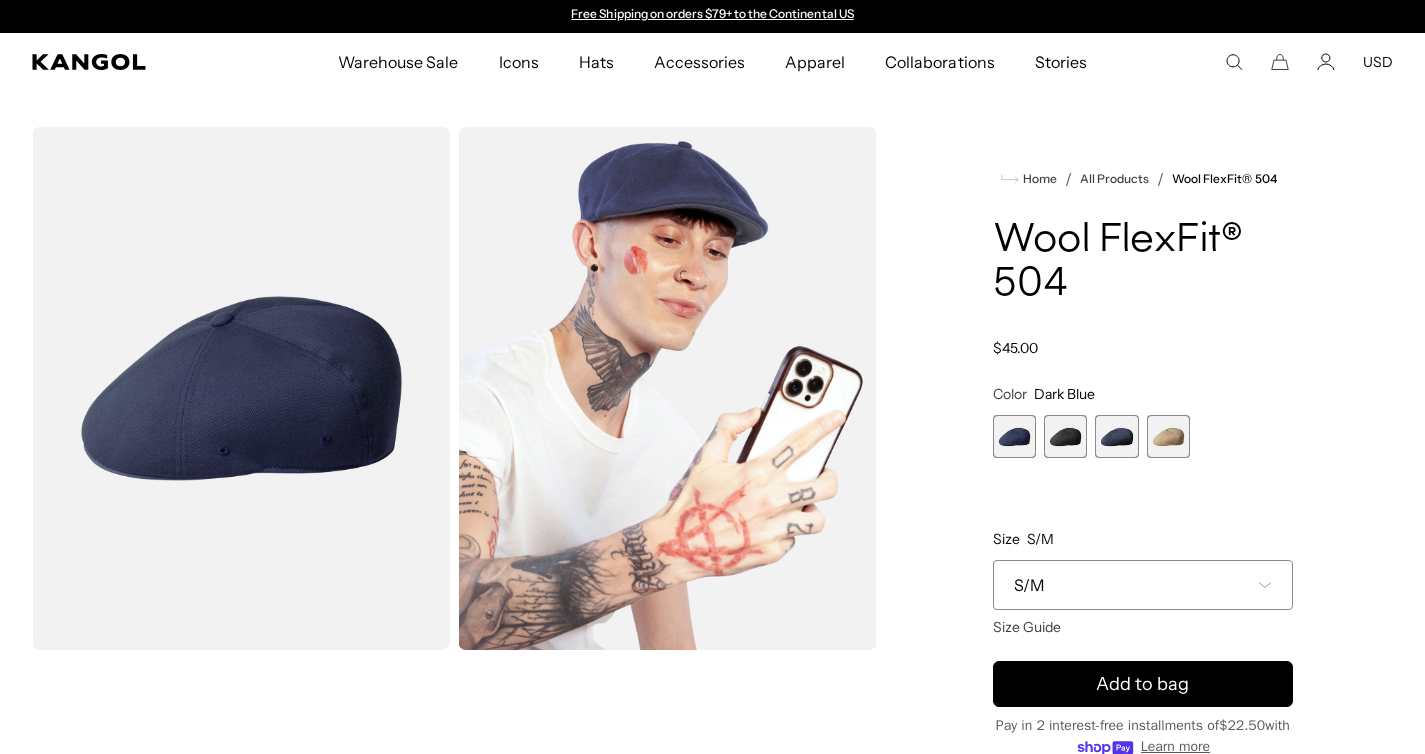 scroll, scrollTop: 4, scrollLeft: 0, axis: vertical 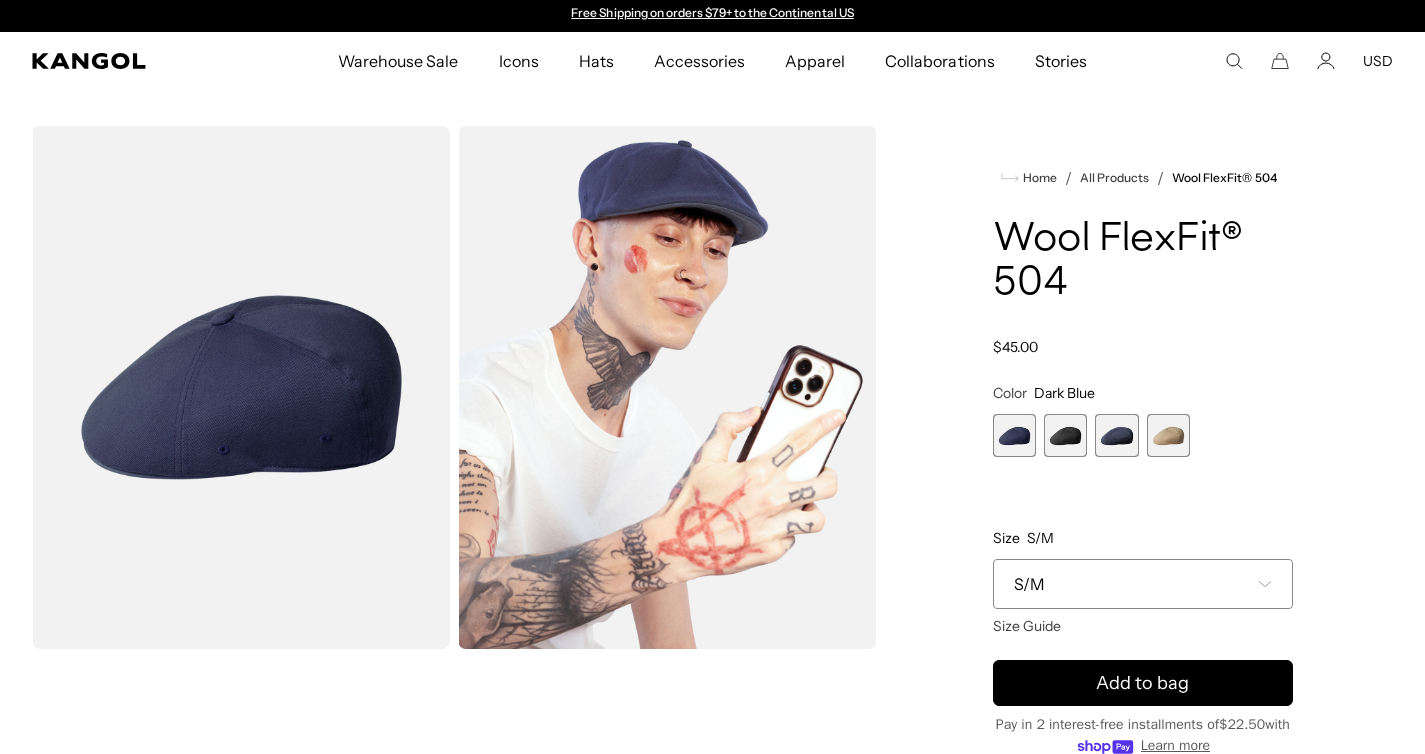 click at bounding box center (1065, 435) 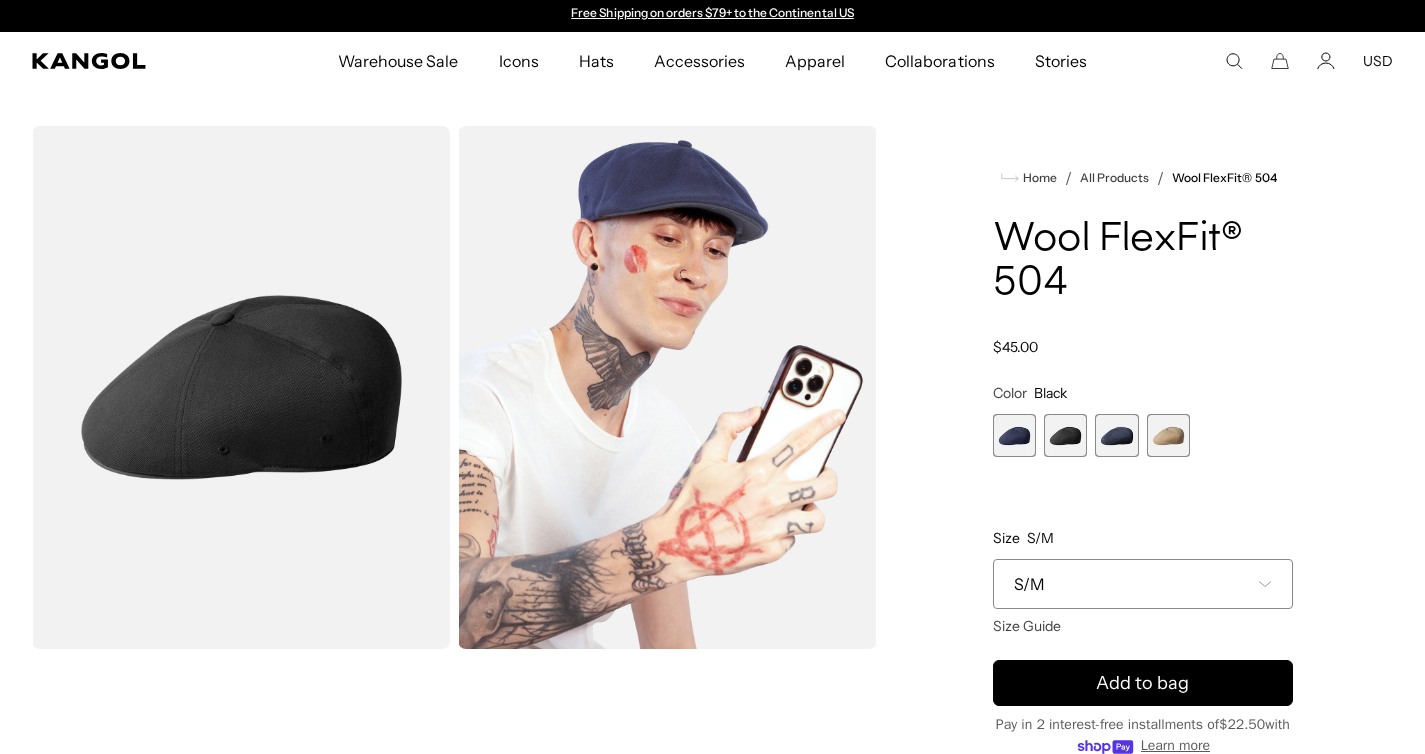 click at bounding box center [1116, 435] 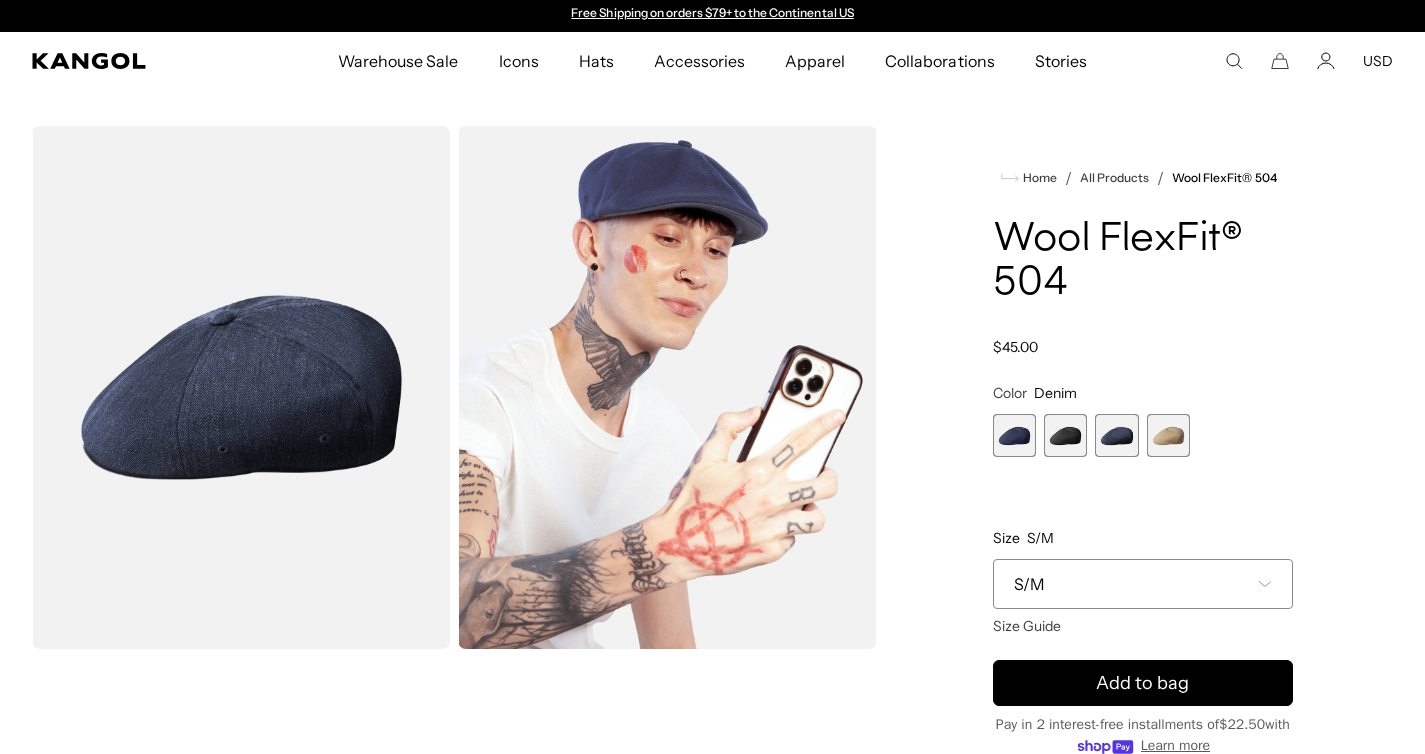 click at bounding box center [1065, 435] 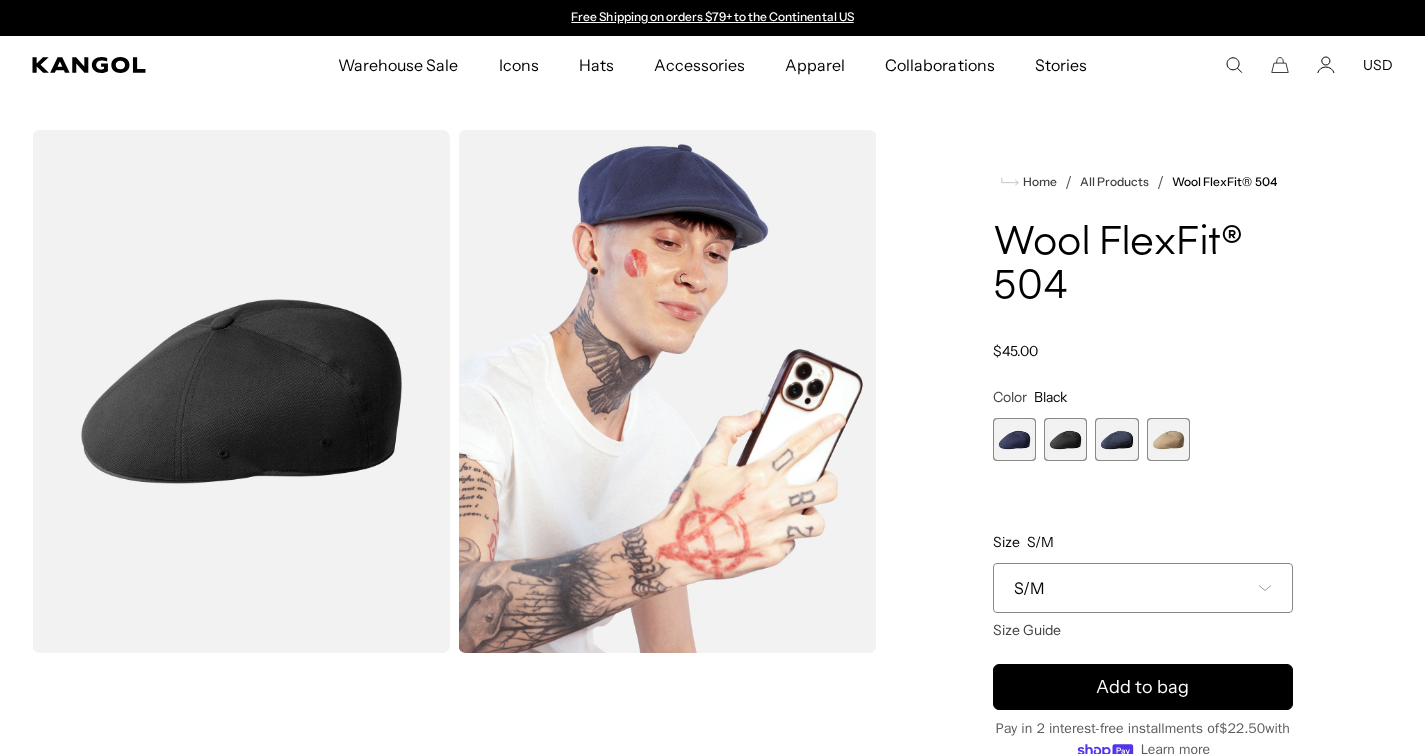 scroll, scrollTop: 29, scrollLeft: 0, axis: vertical 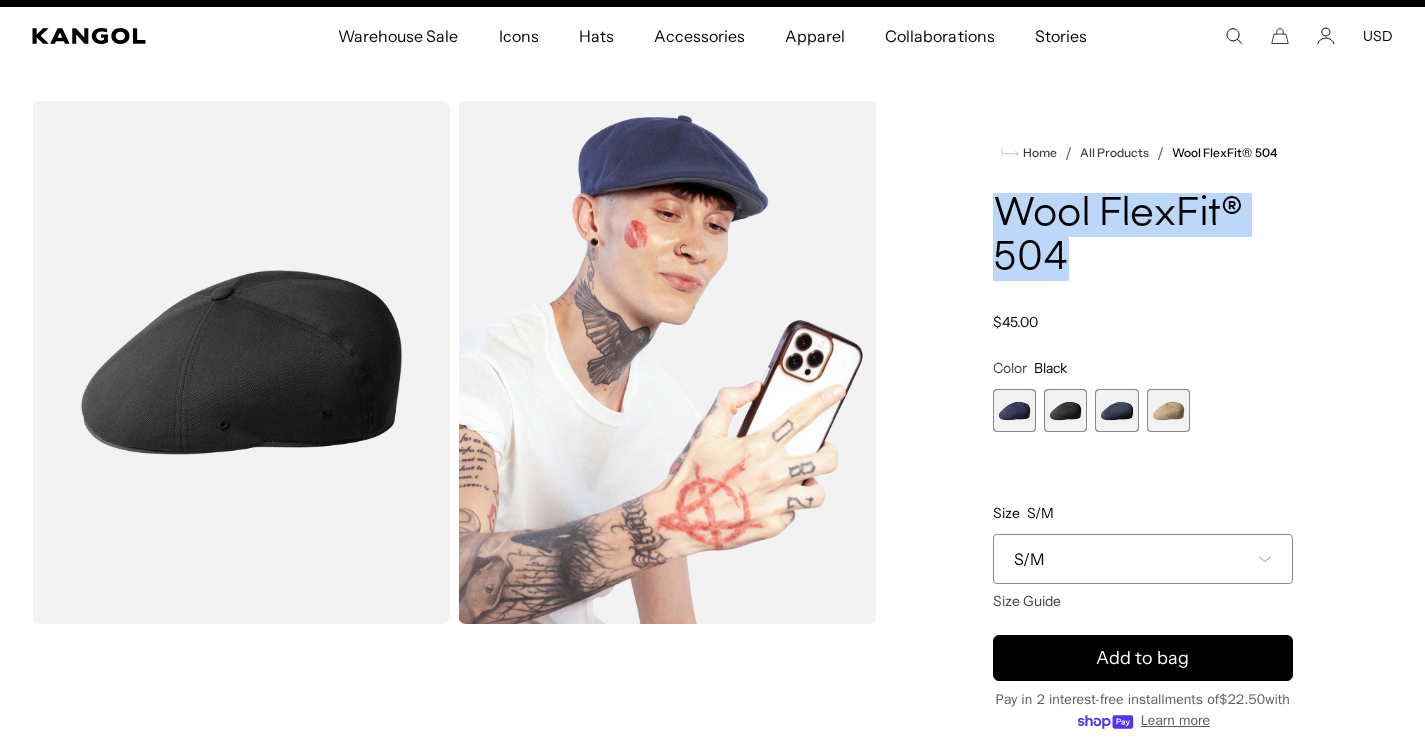 drag, startPoint x: 998, startPoint y: 207, endPoint x: 1062, endPoint y: 259, distance: 82.46211 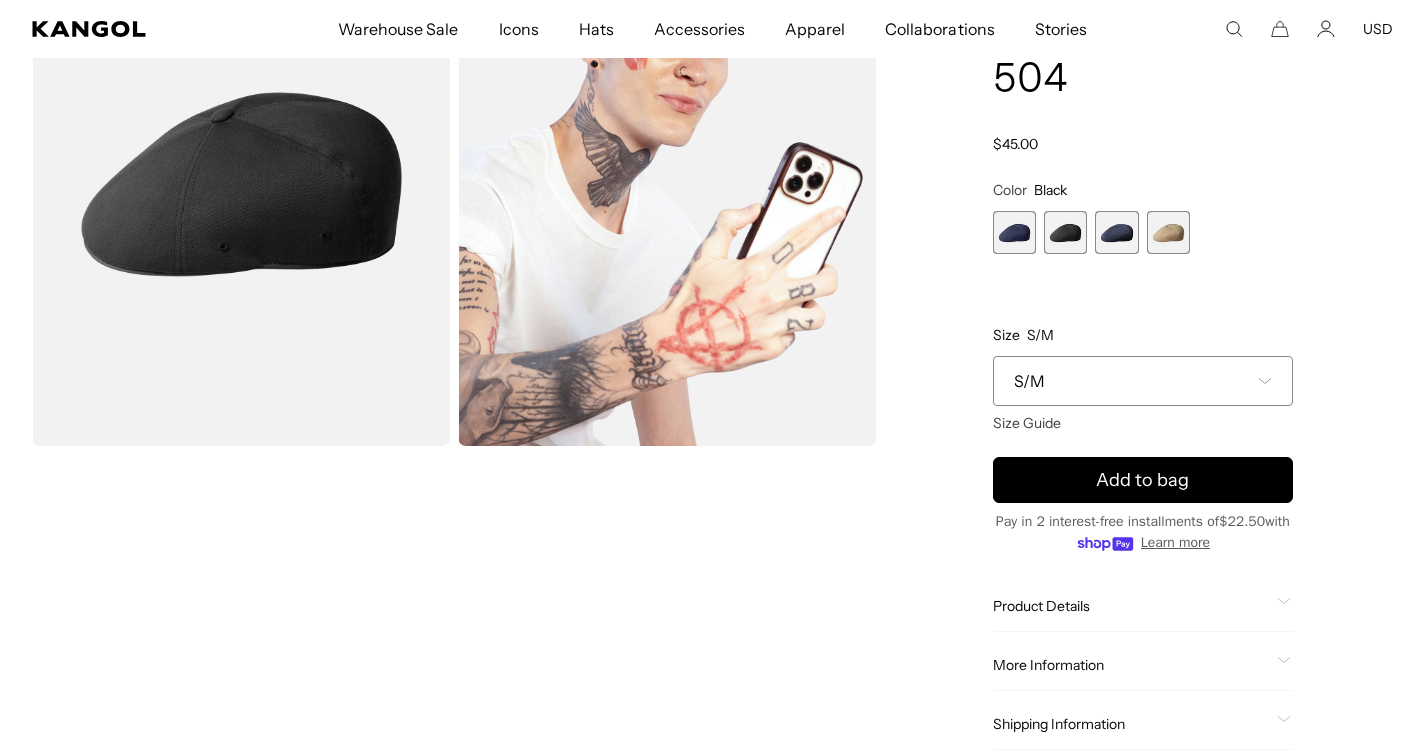 scroll, scrollTop: 209, scrollLeft: 0, axis: vertical 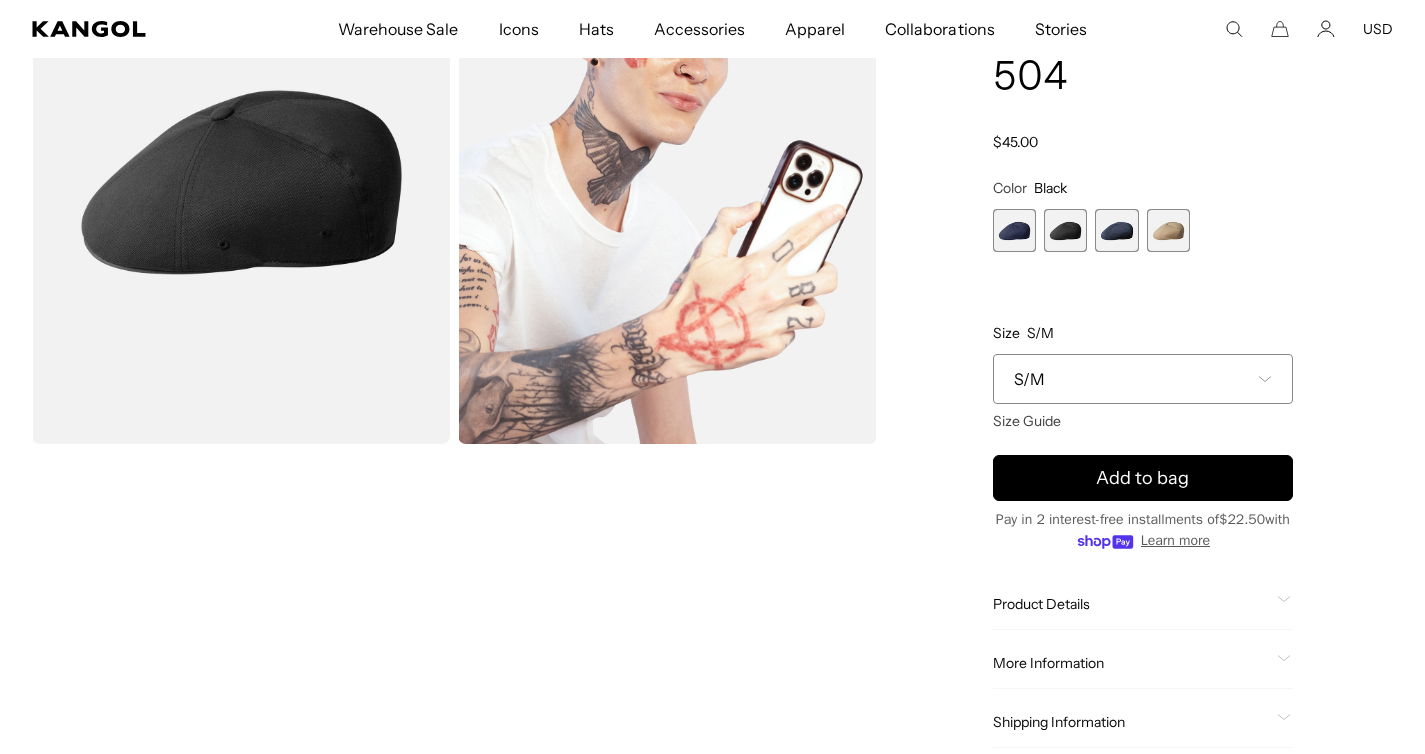 click on "Product Details" 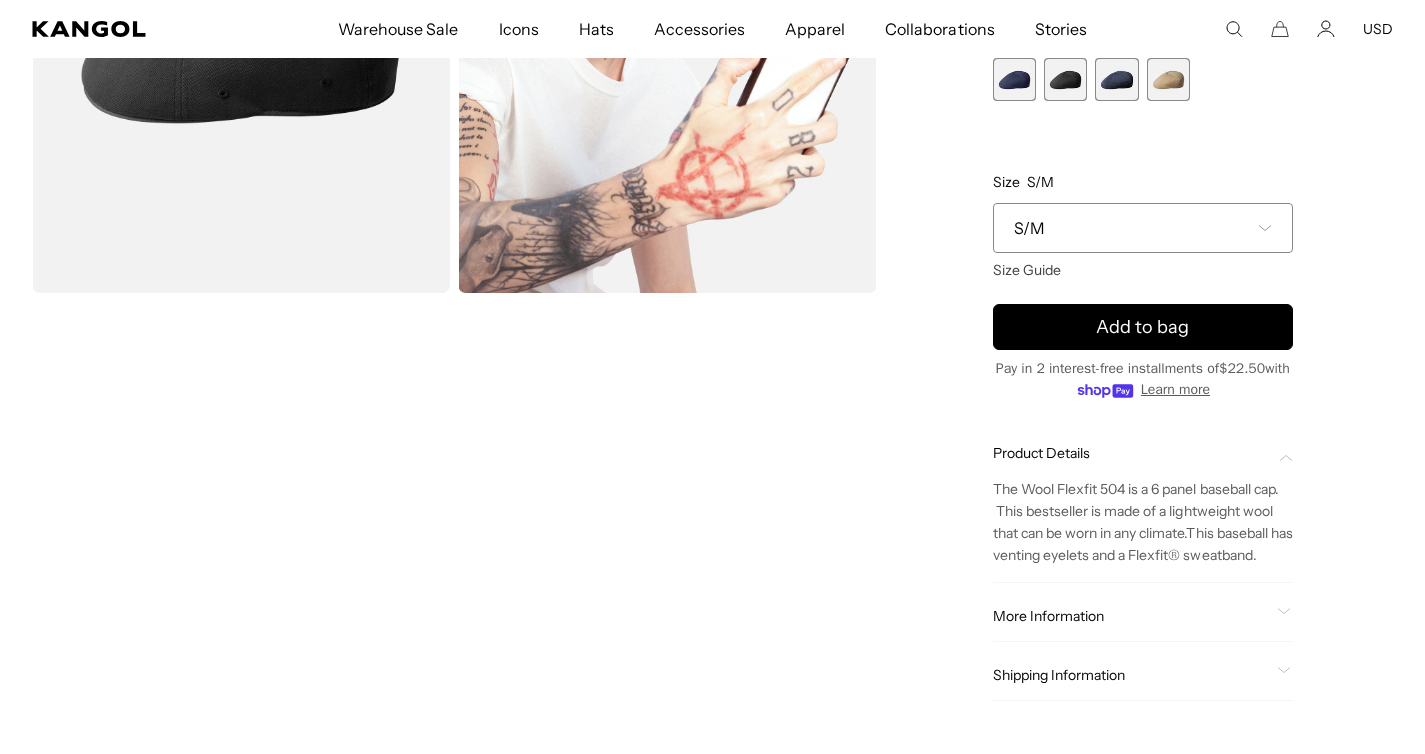 scroll, scrollTop: 364, scrollLeft: 0, axis: vertical 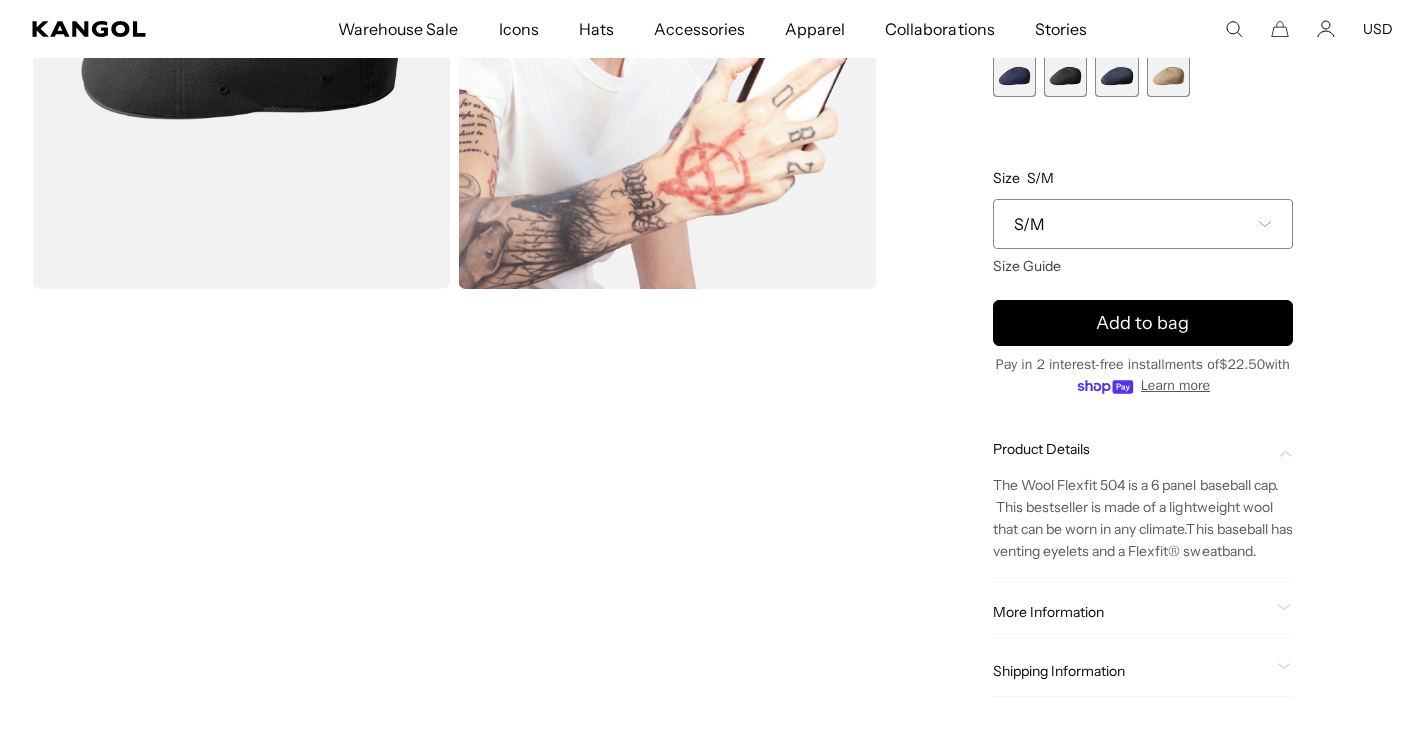click on "More Information" 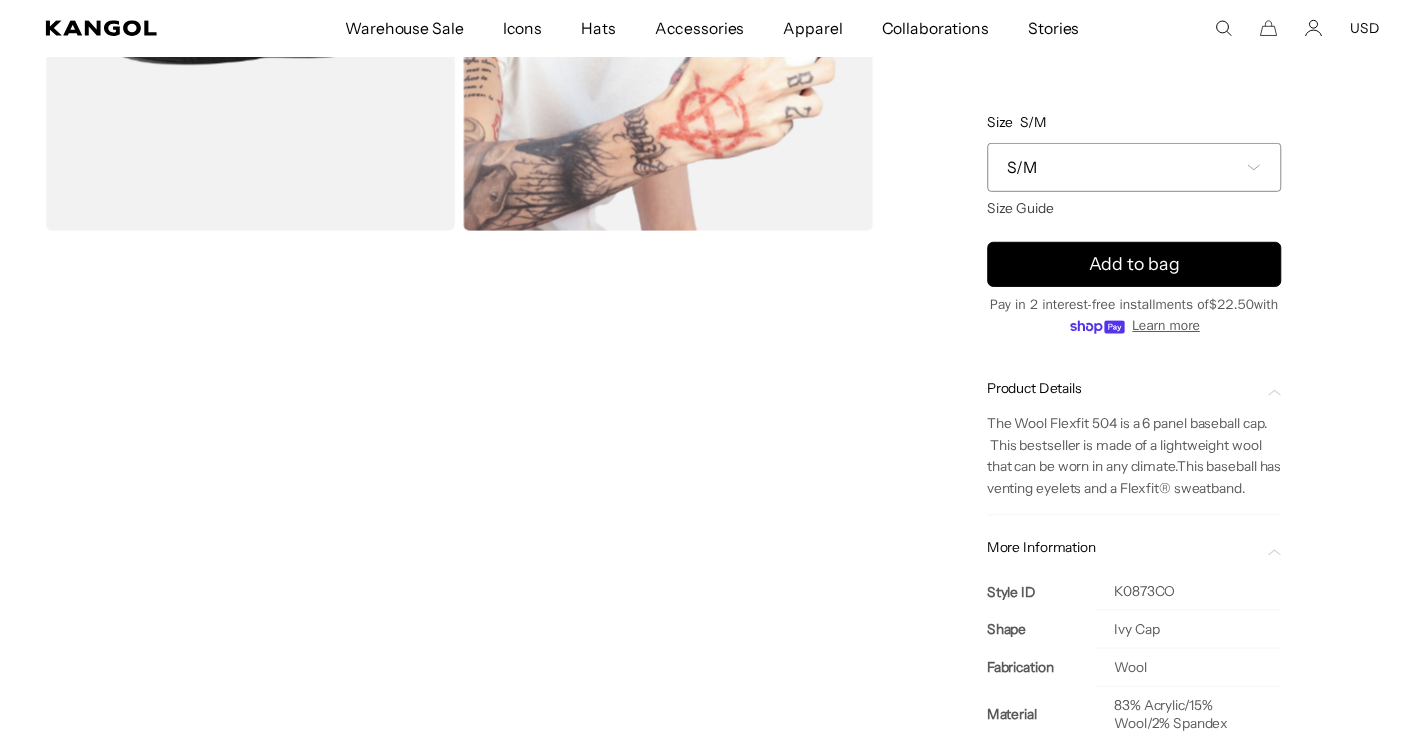 scroll, scrollTop: 0, scrollLeft: 0, axis: both 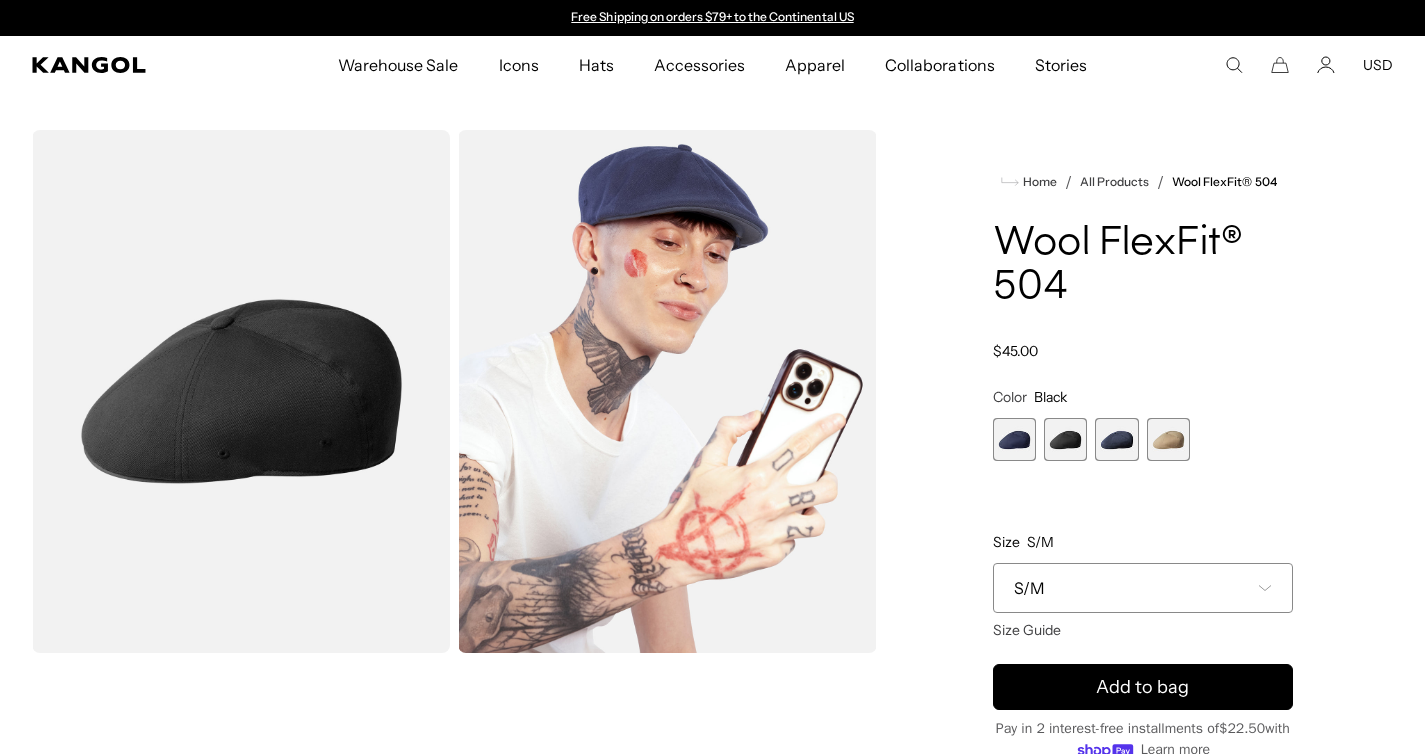drag, startPoint x: 1234, startPoint y: 63, endPoint x: 1159, endPoint y: 67, distance: 75.10659 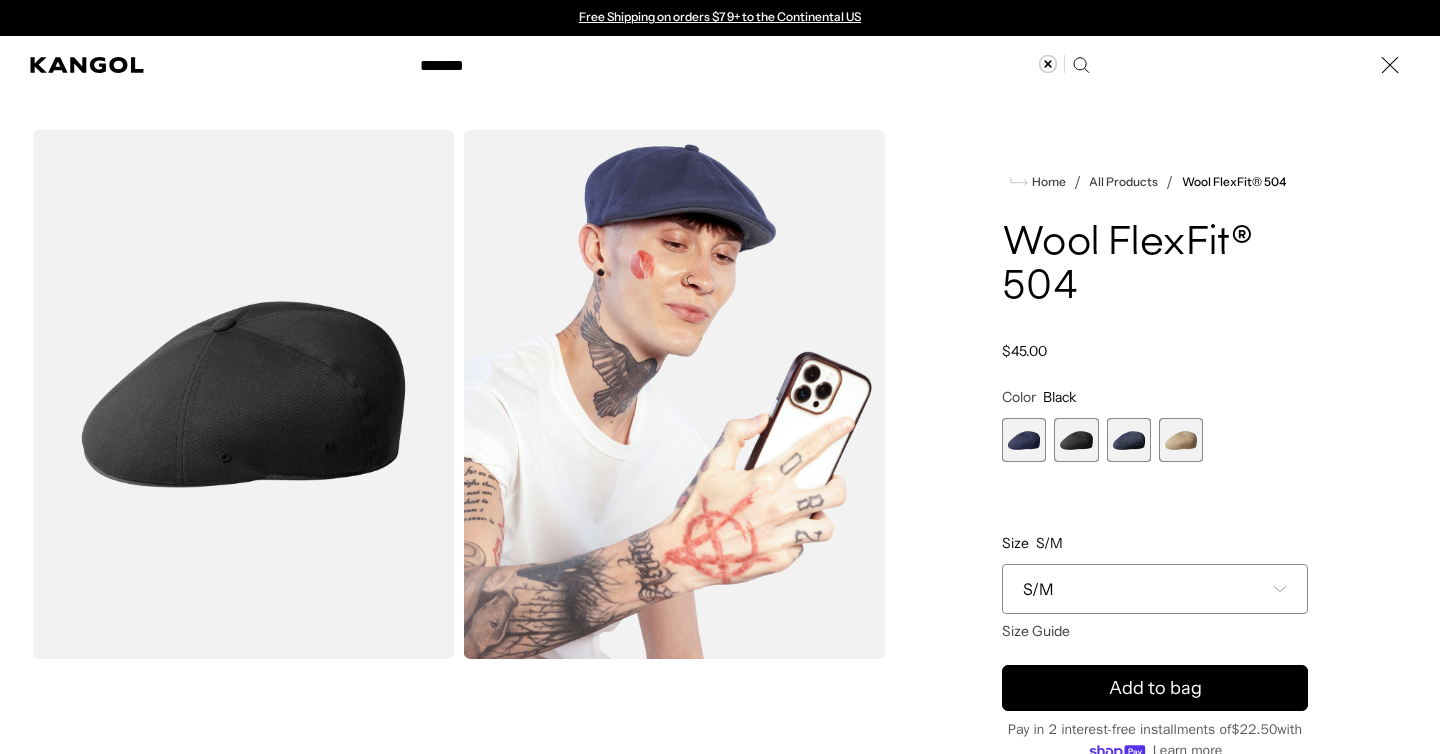 type on "*******" 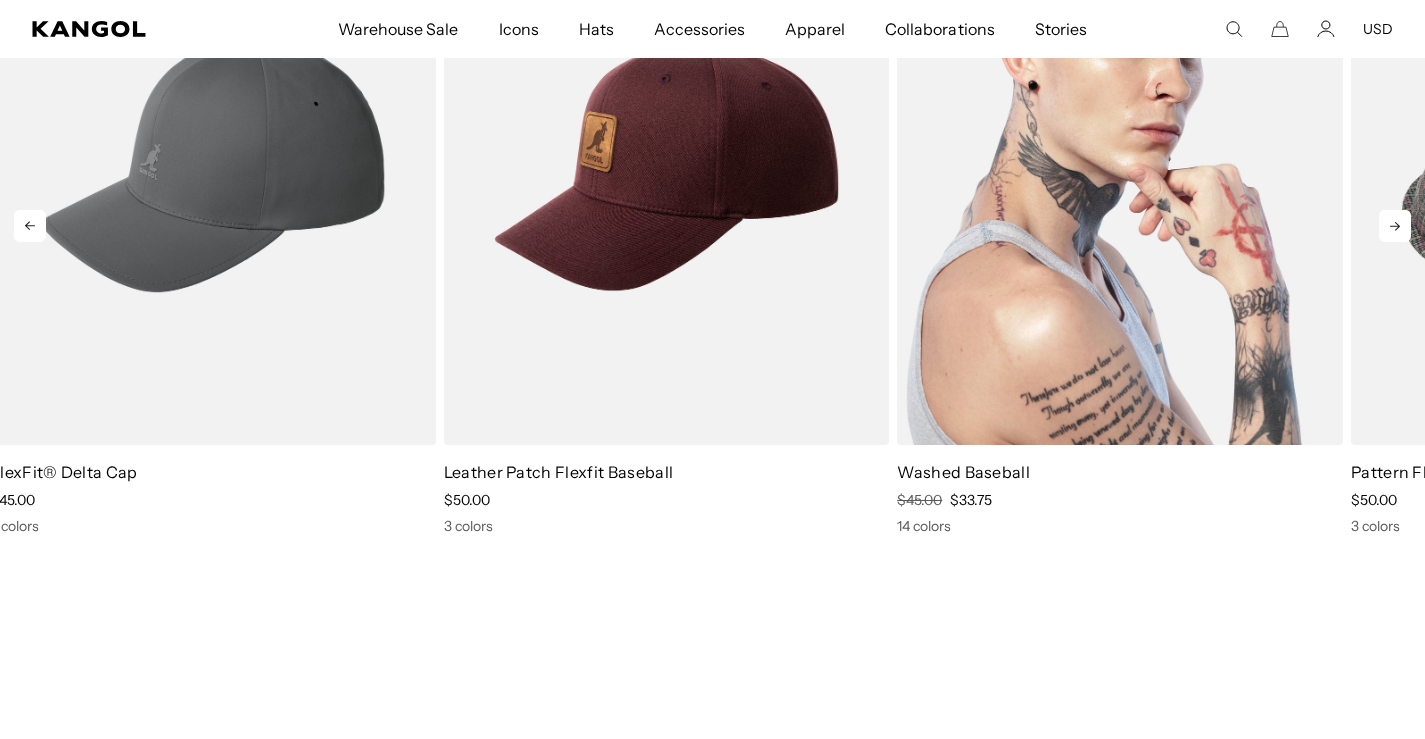 scroll, scrollTop: 224, scrollLeft: 0, axis: vertical 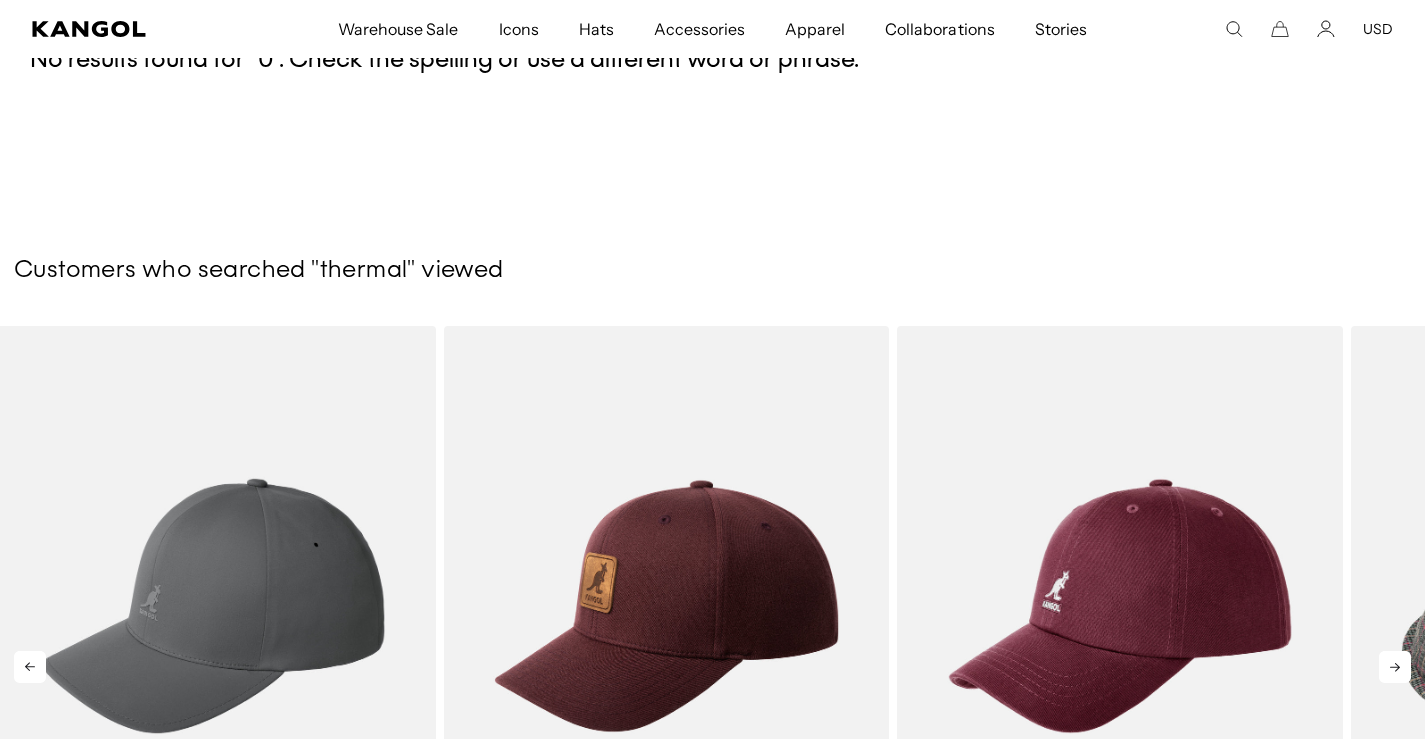 click 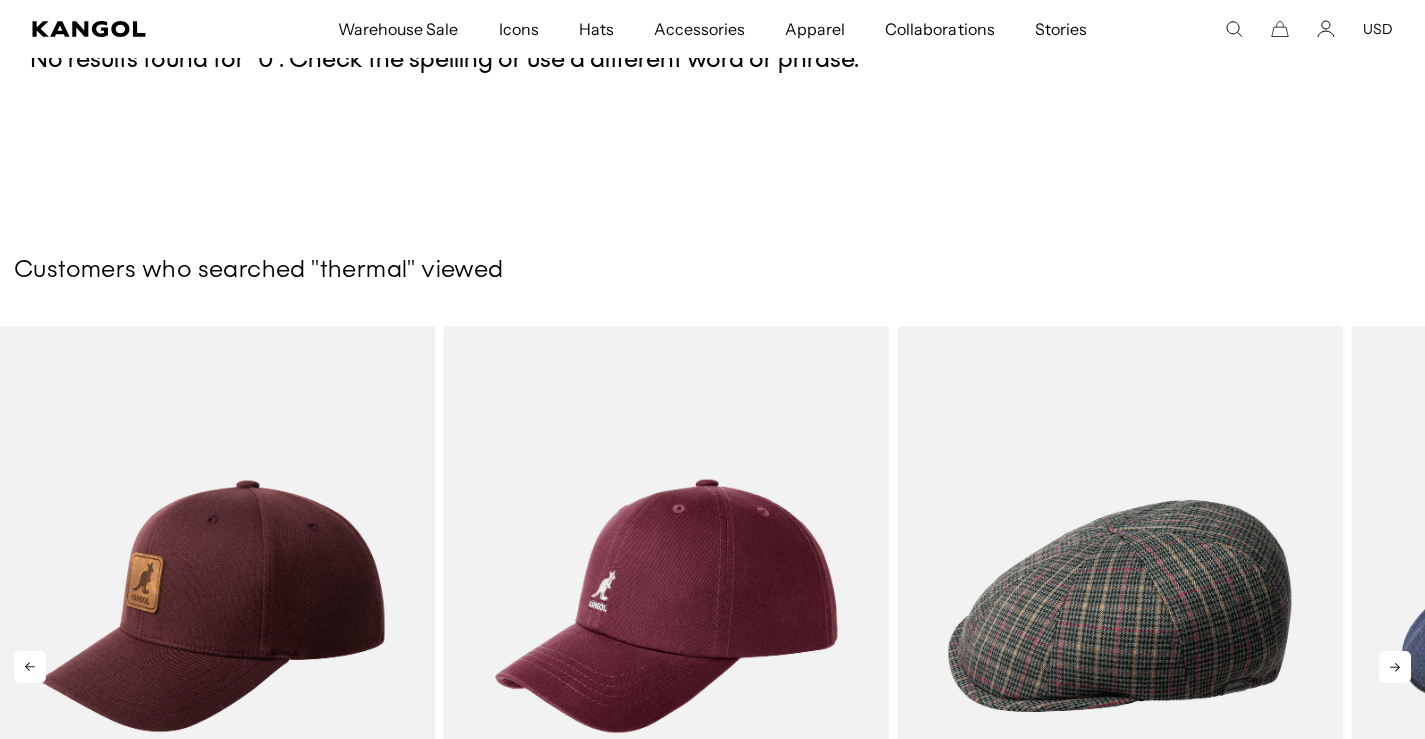 click 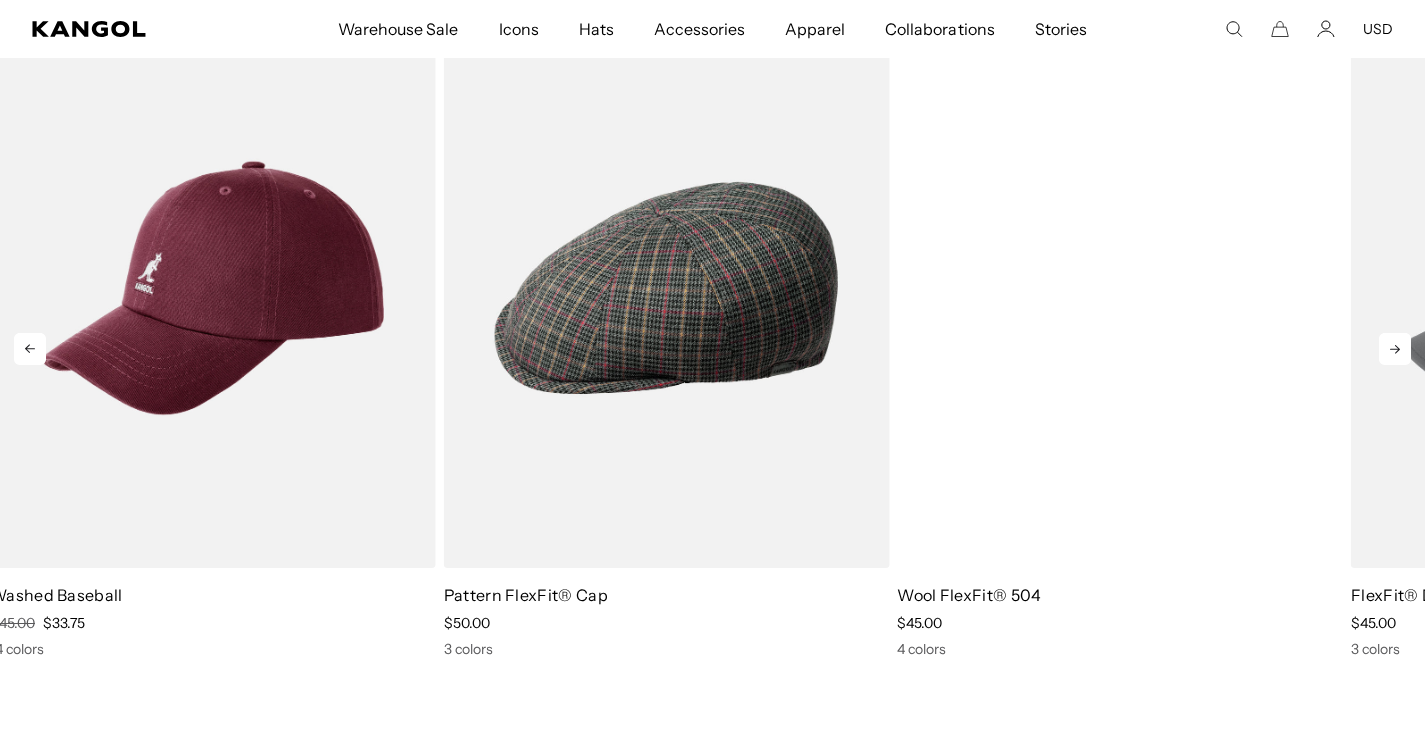 scroll, scrollTop: 546, scrollLeft: 0, axis: vertical 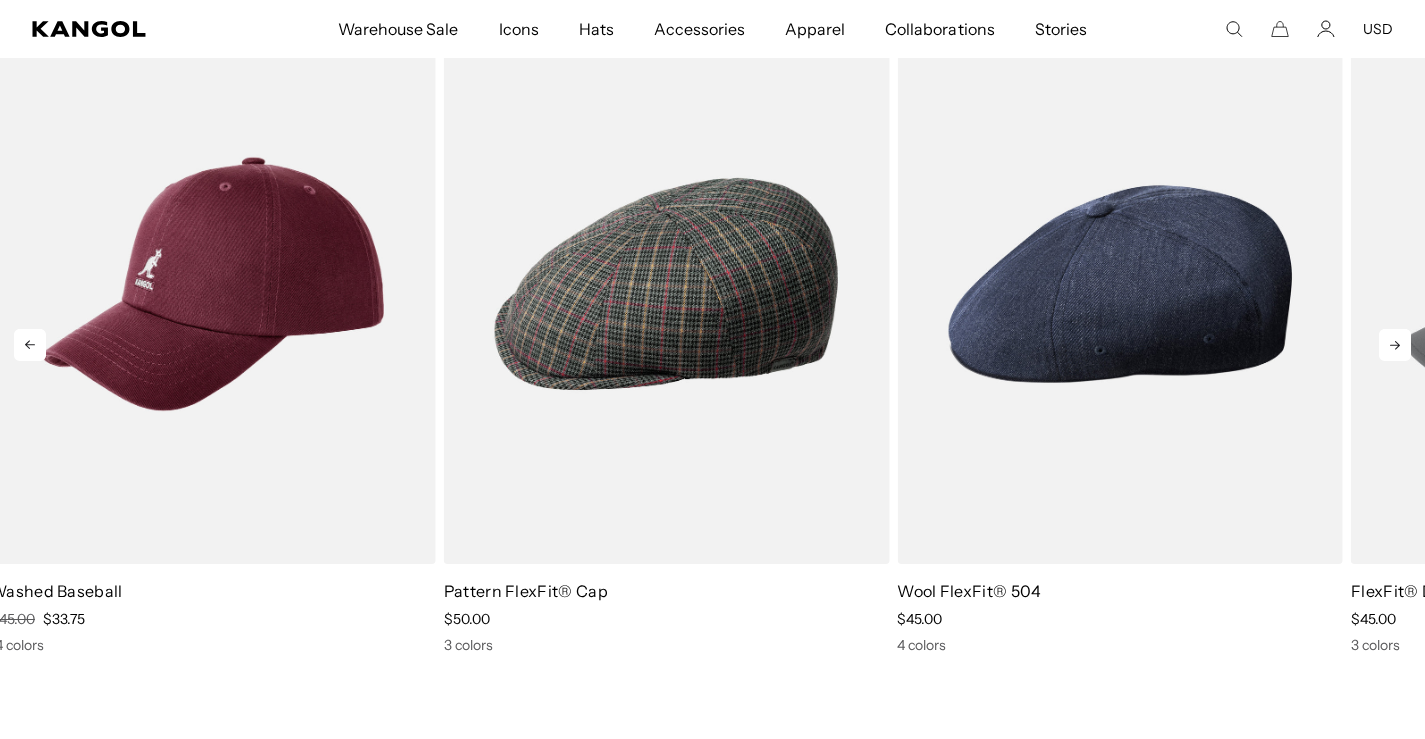 click 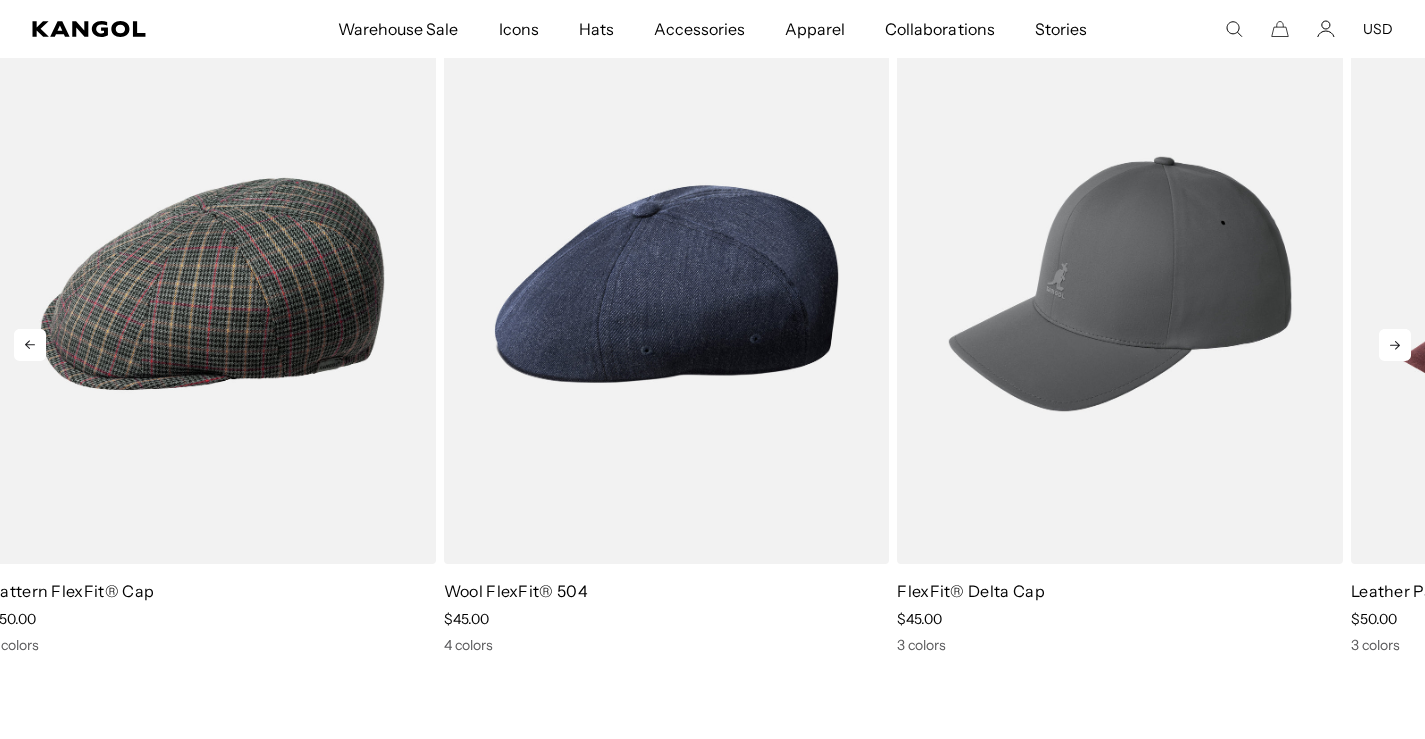 click 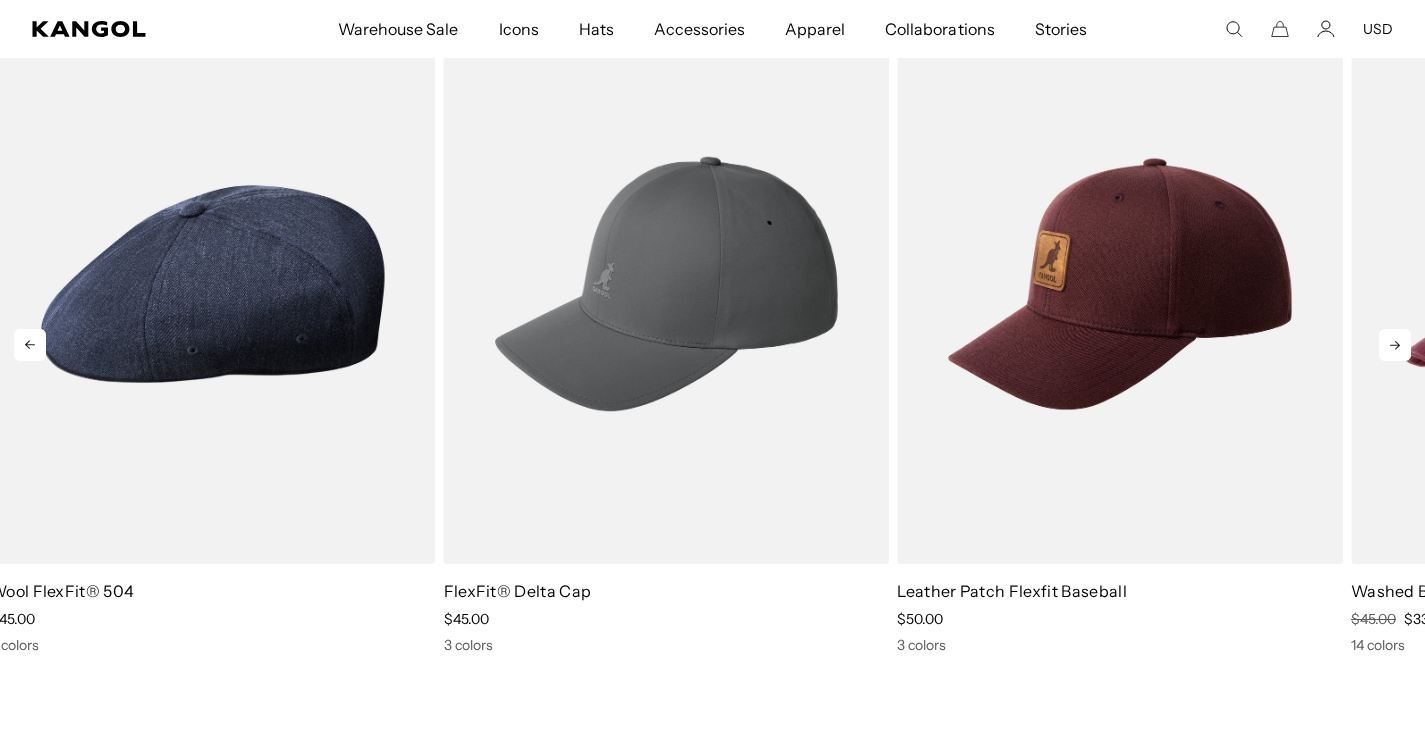 click 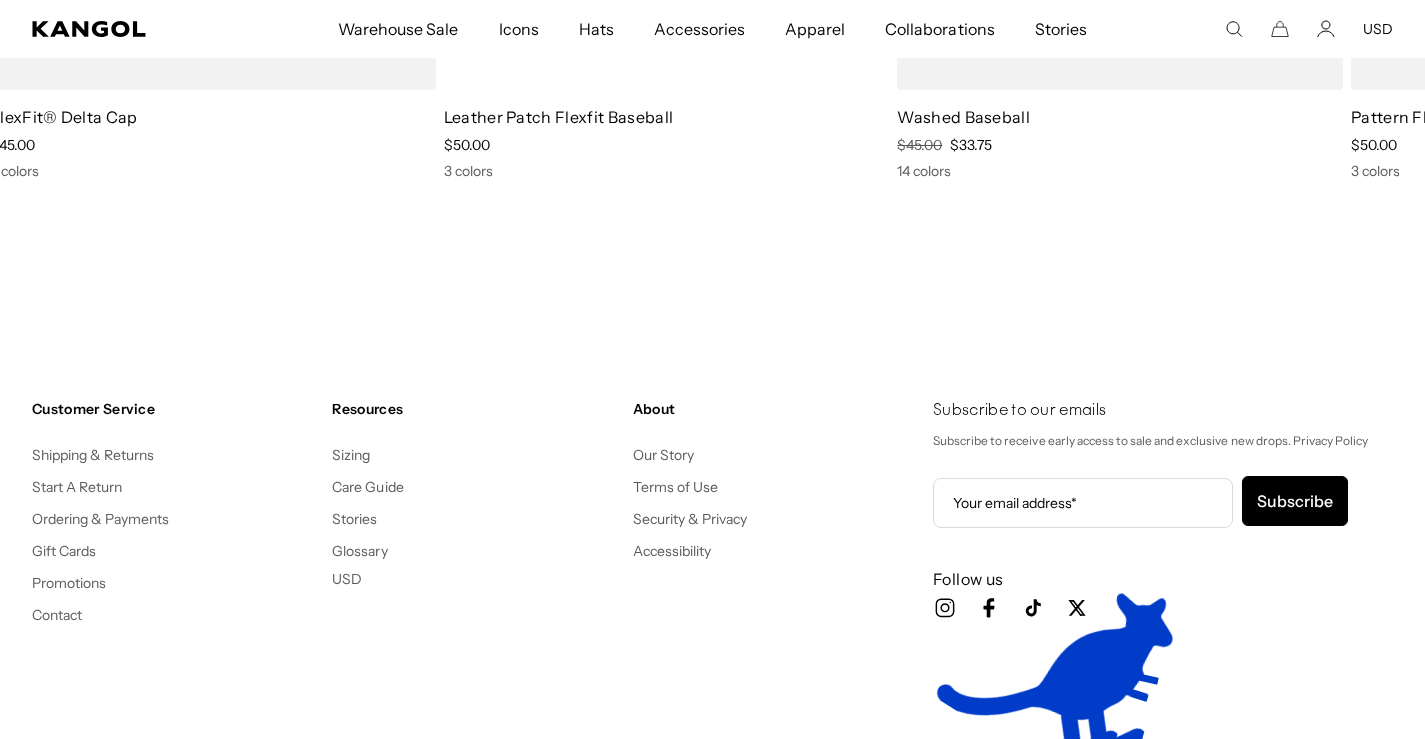 scroll, scrollTop: 1128, scrollLeft: 0, axis: vertical 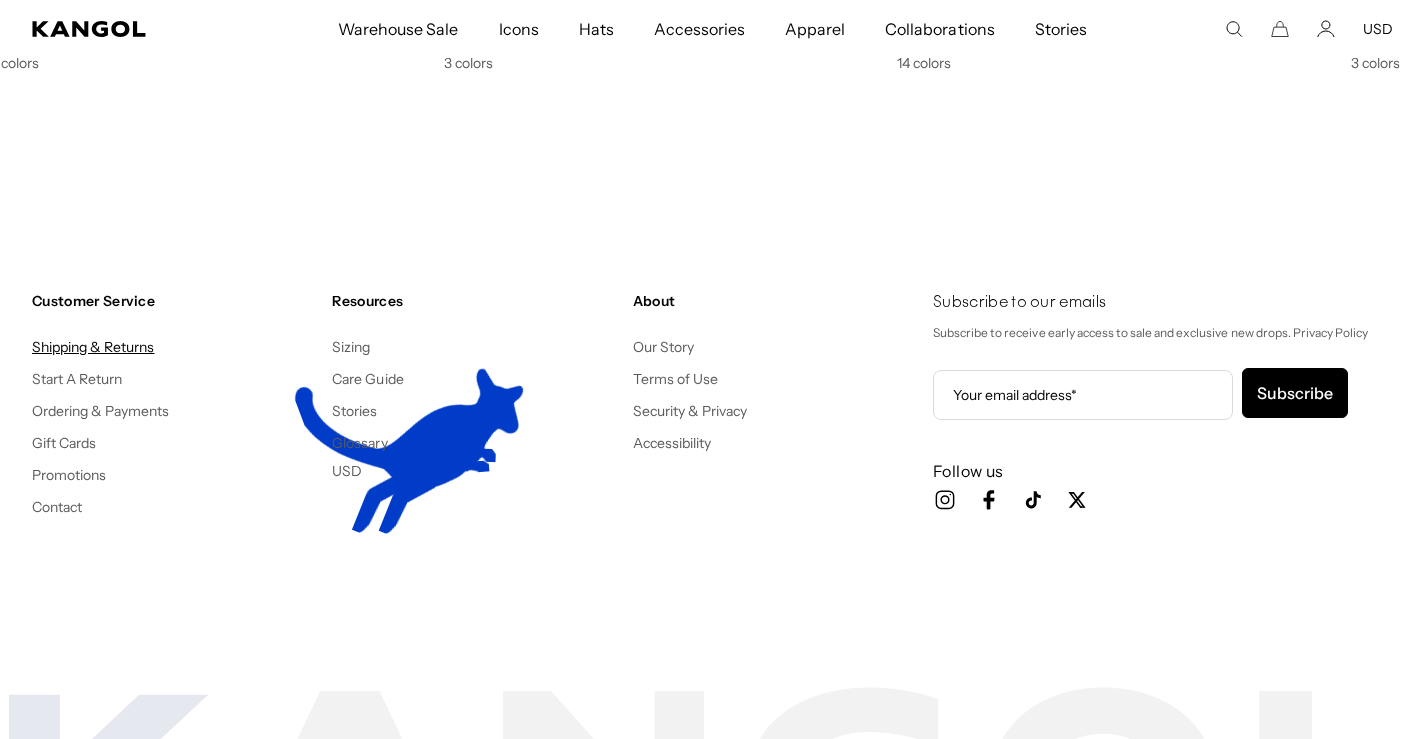 click on "Shipping & Returns" at bounding box center (93, 347) 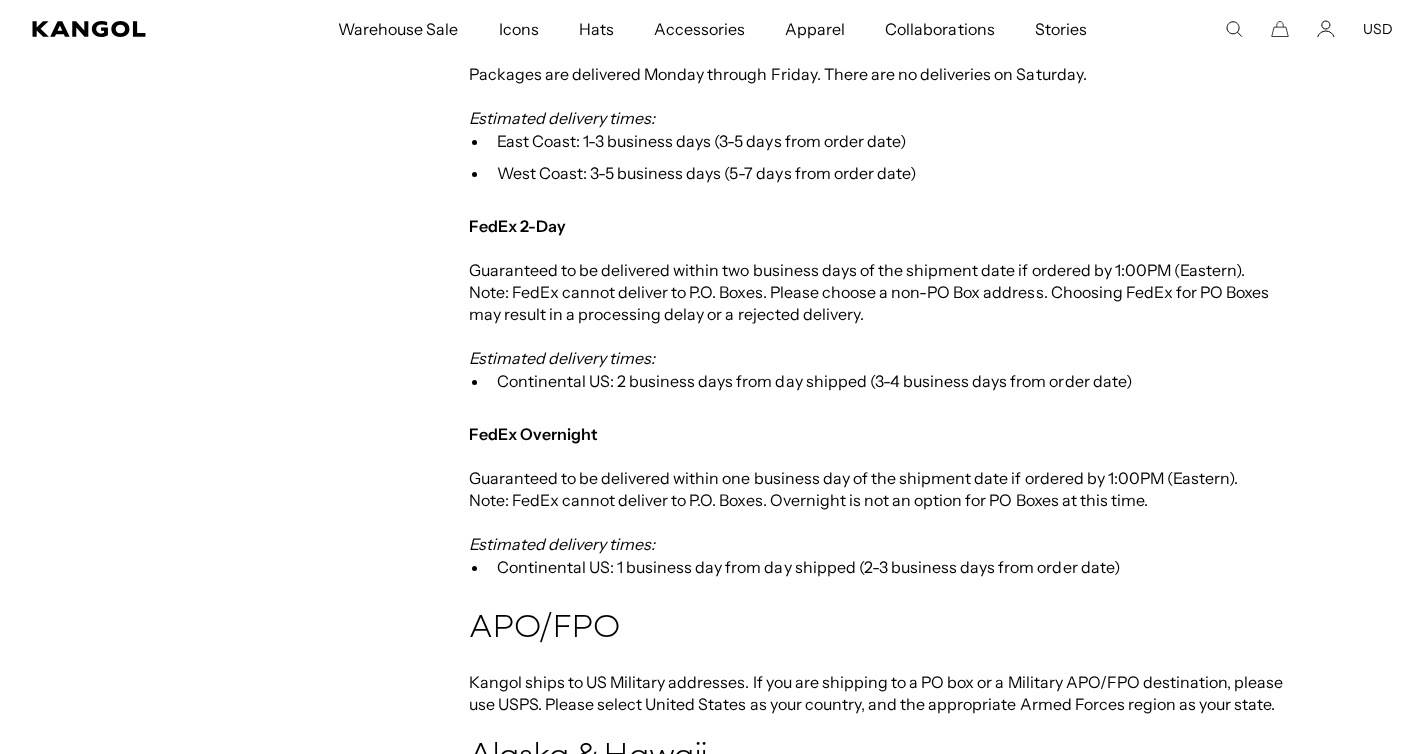 scroll, scrollTop: 922, scrollLeft: 0, axis: vertical 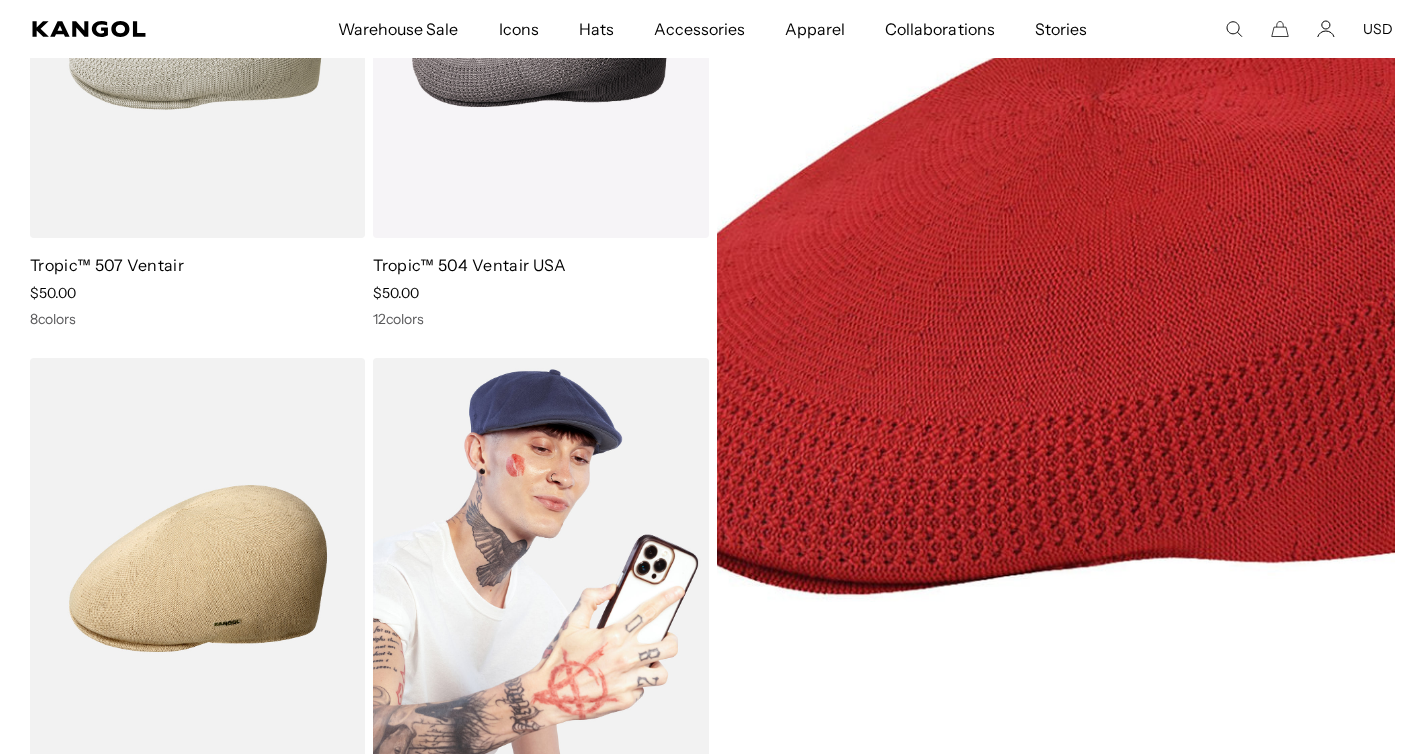 click at bounding box center [540, 568] 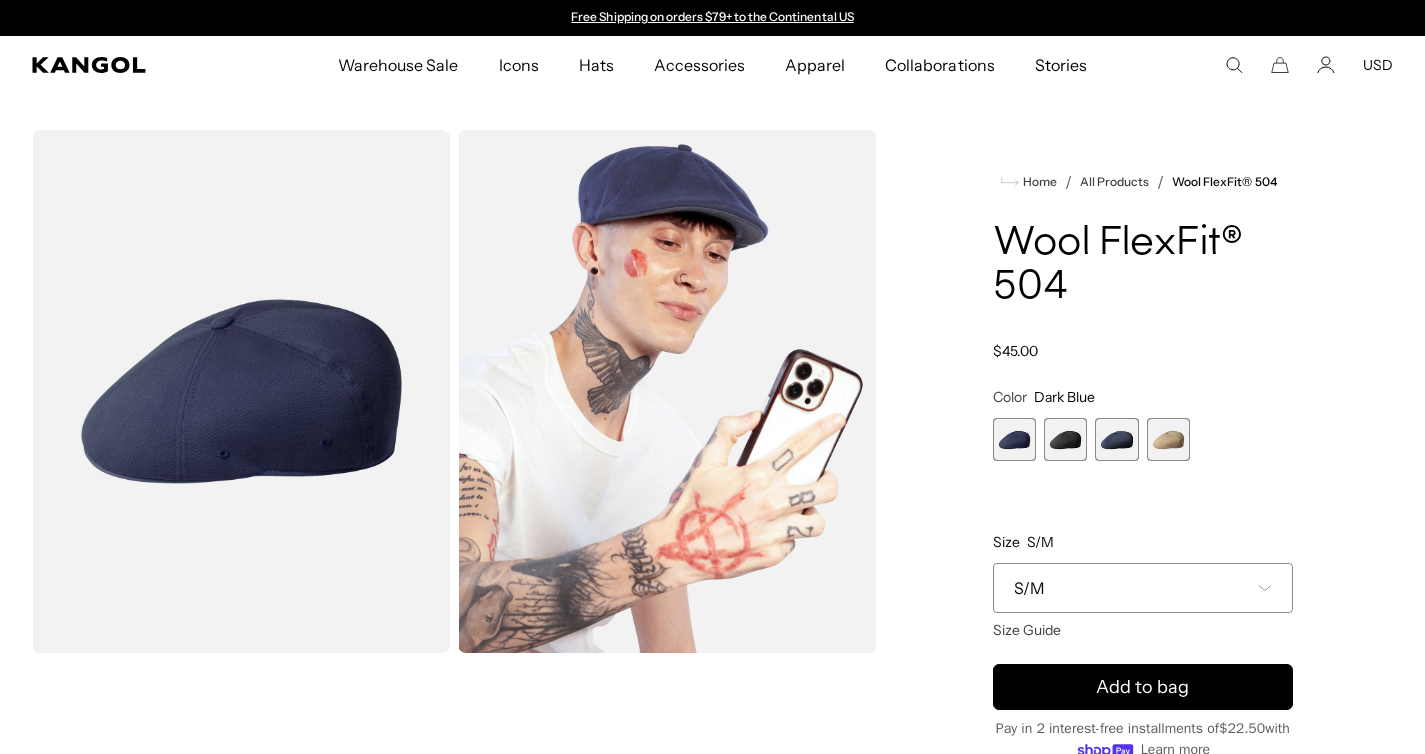 scroll, scrollTop: 0, scrollLeft: 0, axis: both 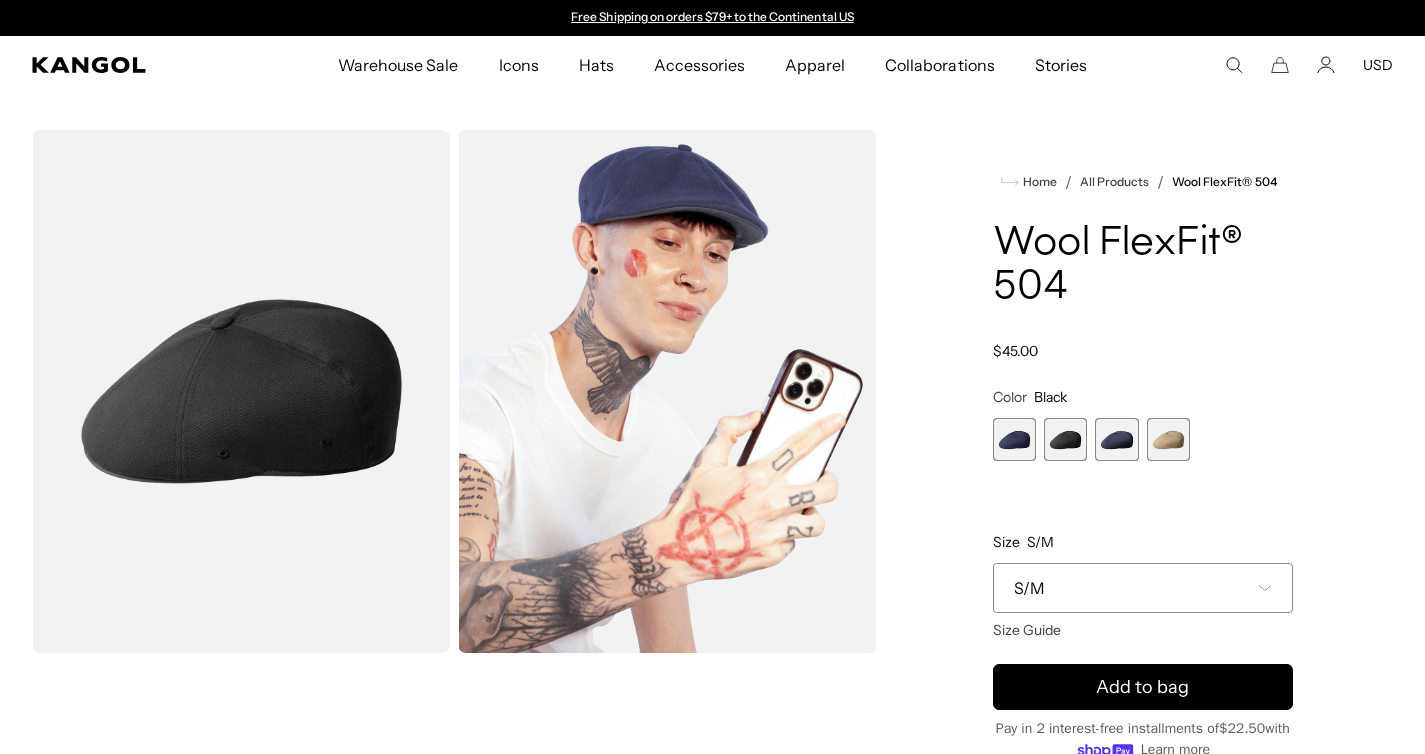 click at bounding box center [241, 391] 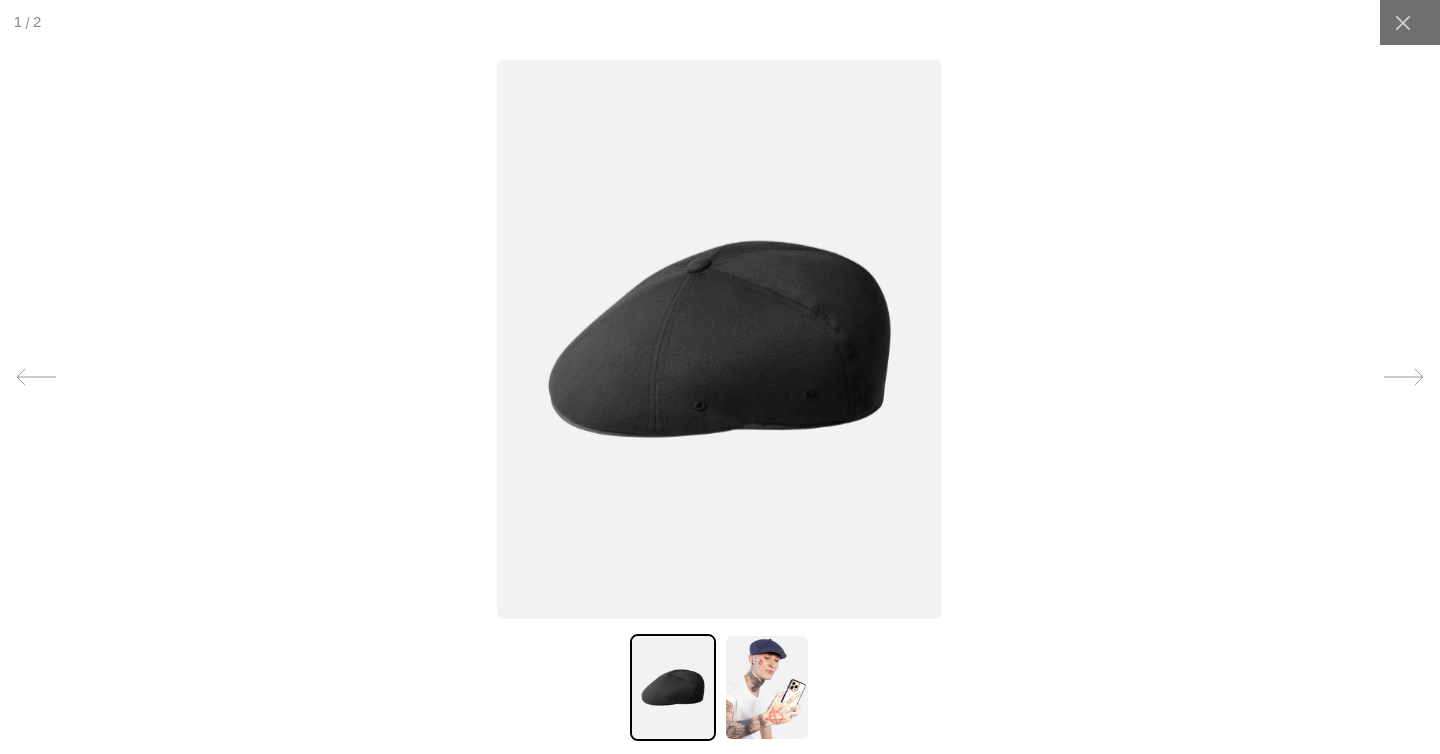 click at bounding box center [720, 338] 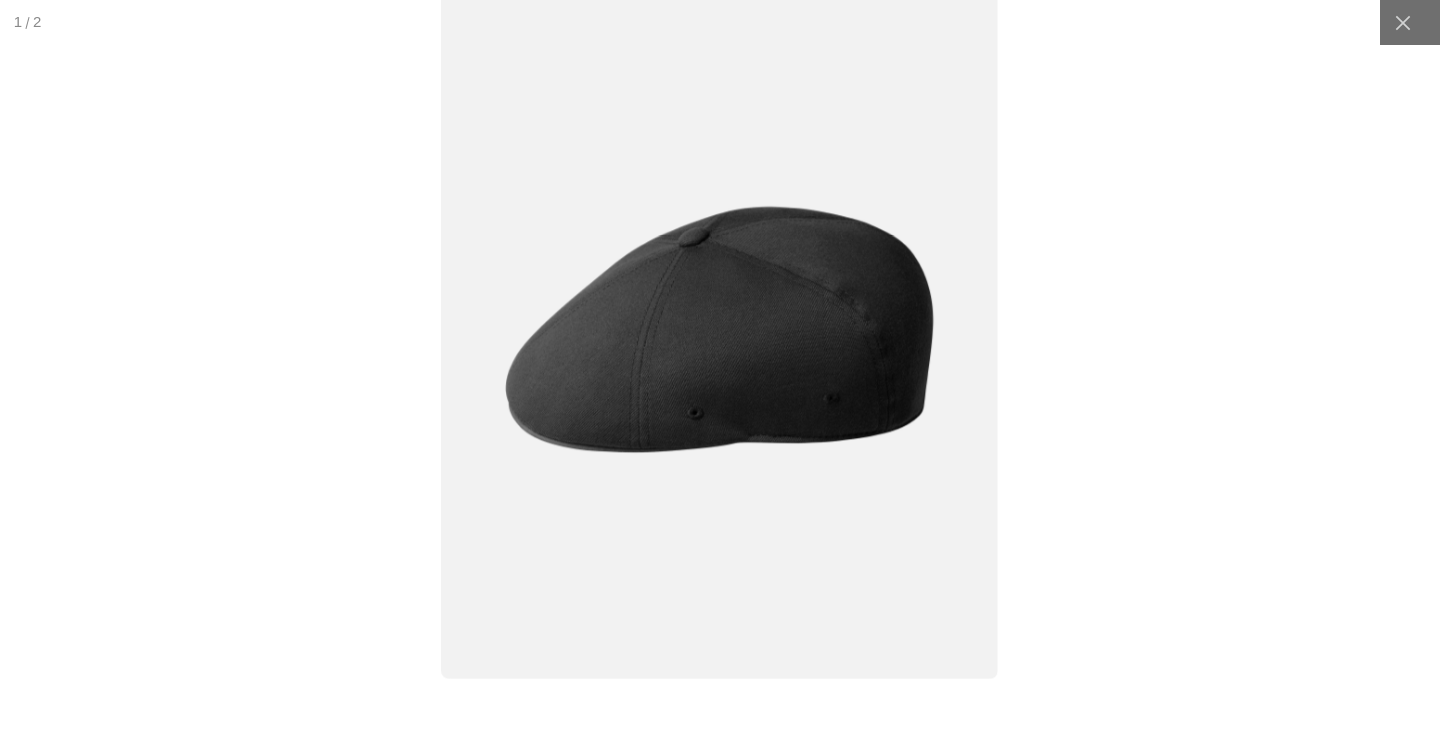 click at bounding box center (719, 329) 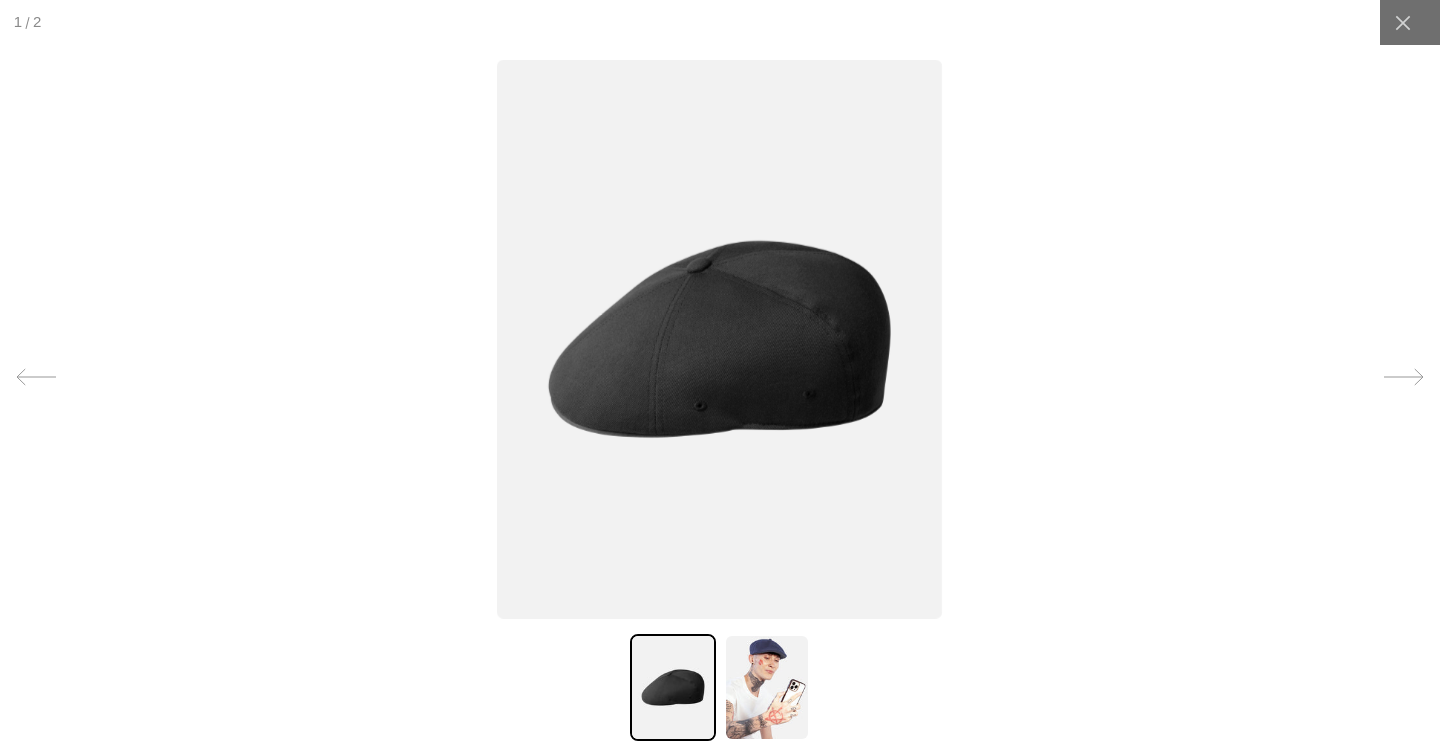 click at bounding box center [720, 338] 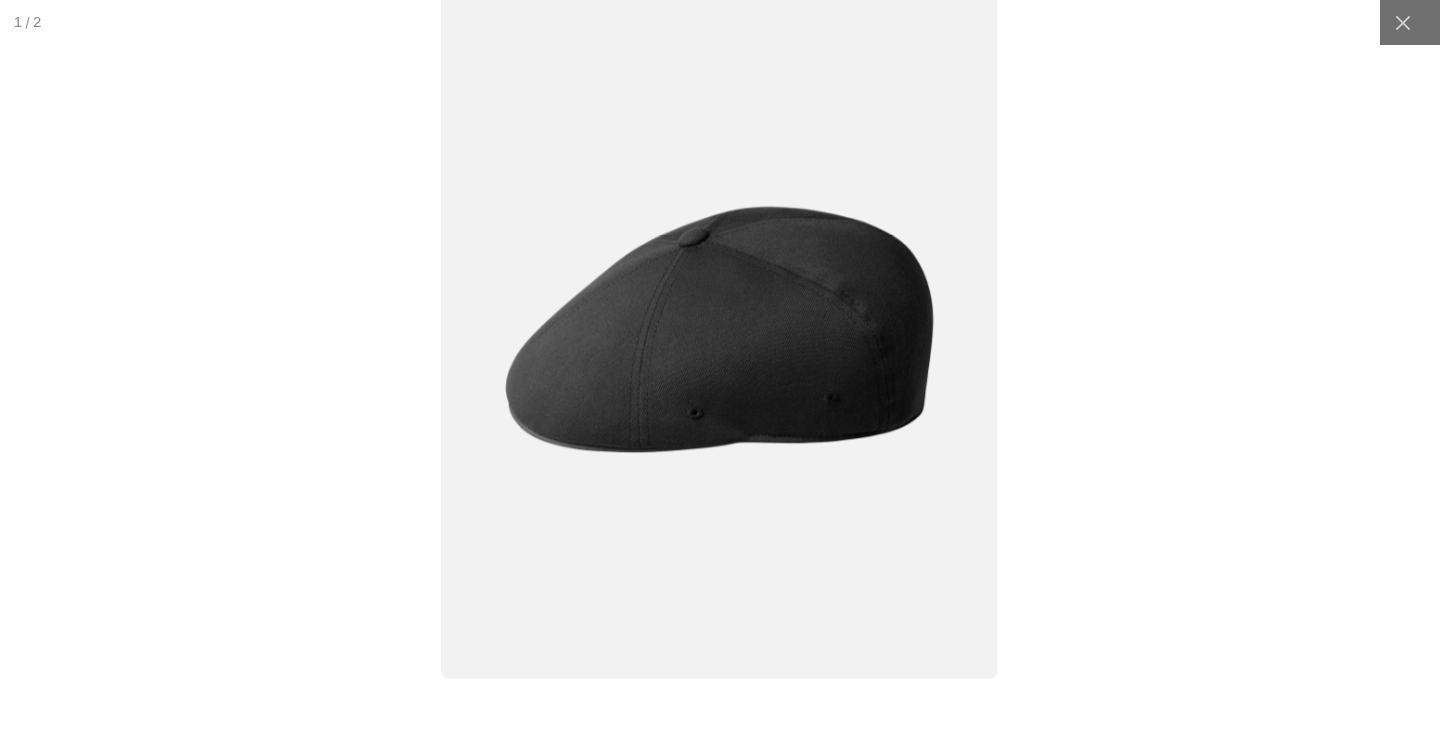 click at bounding box center (719, 329) 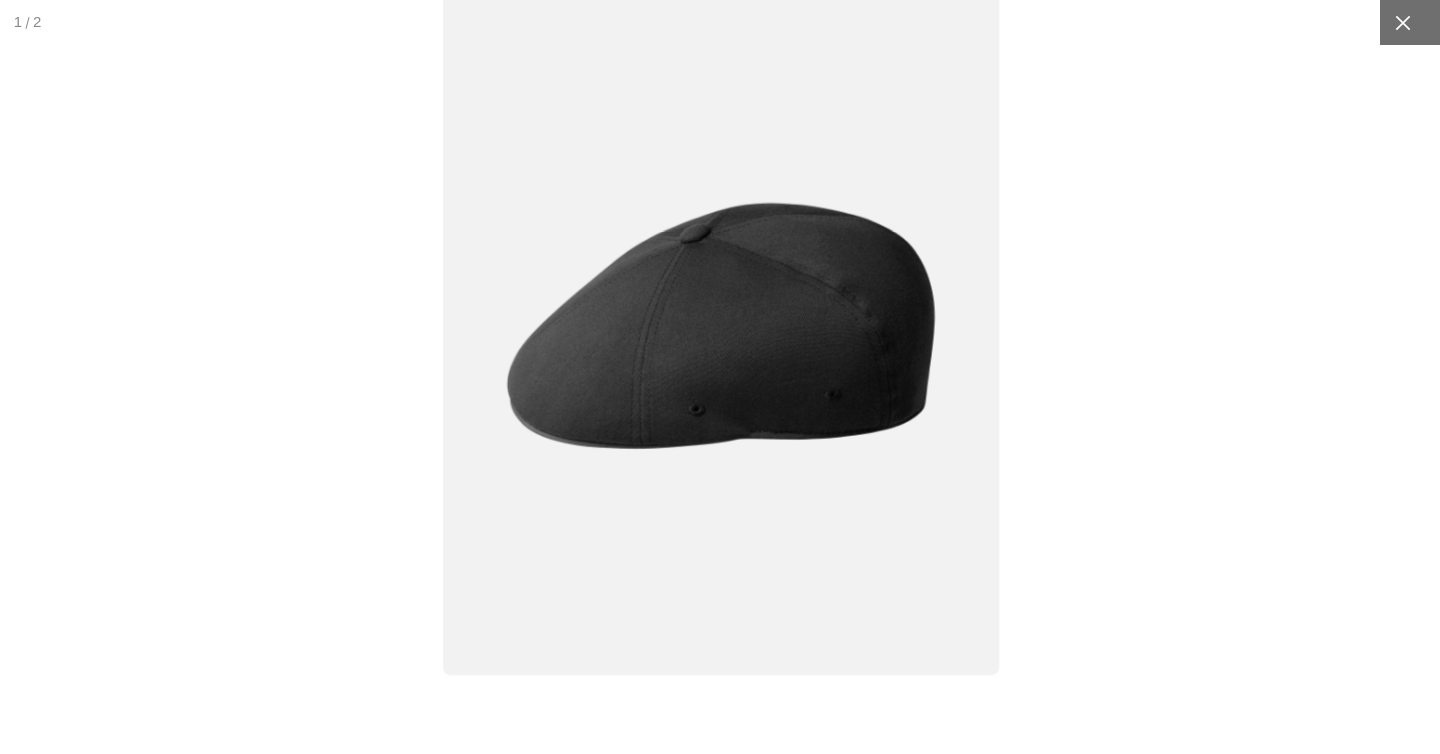 click 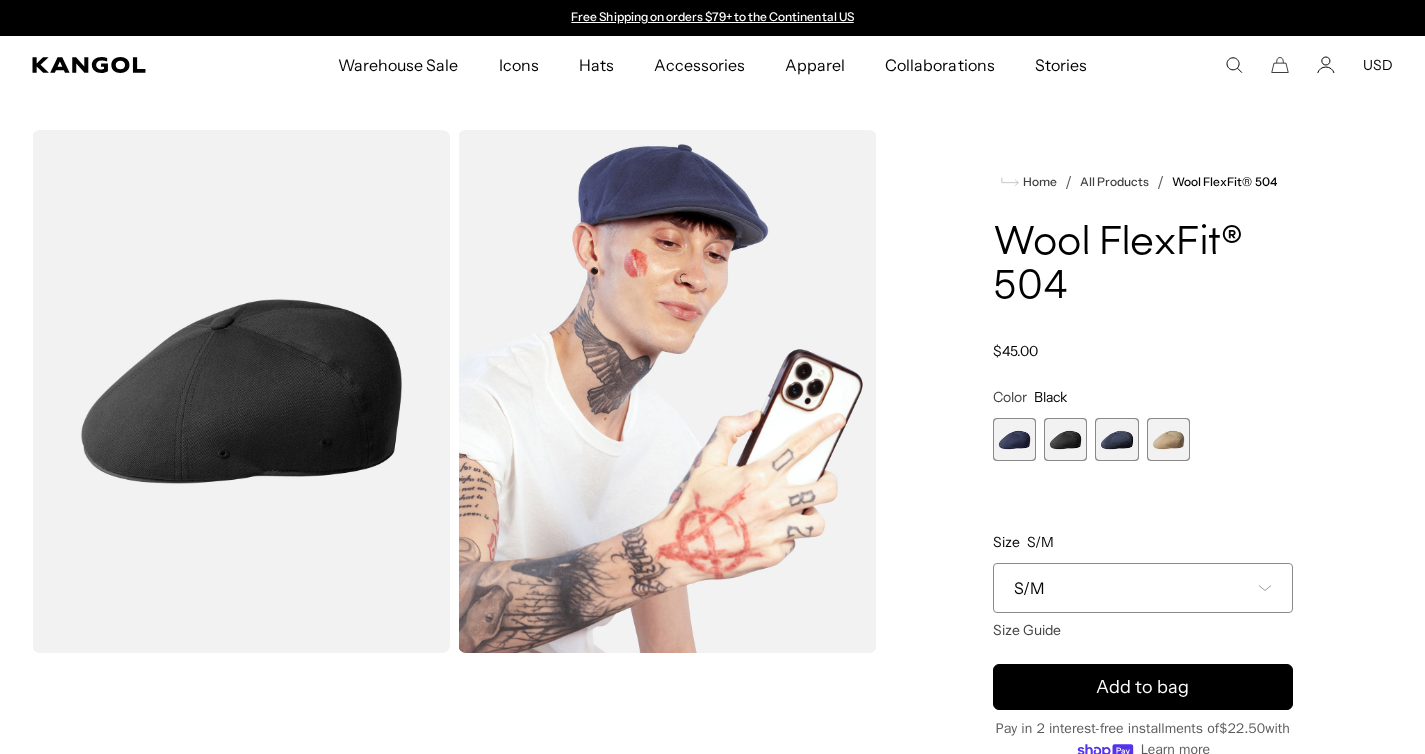 click at bounding box center (667, 391) 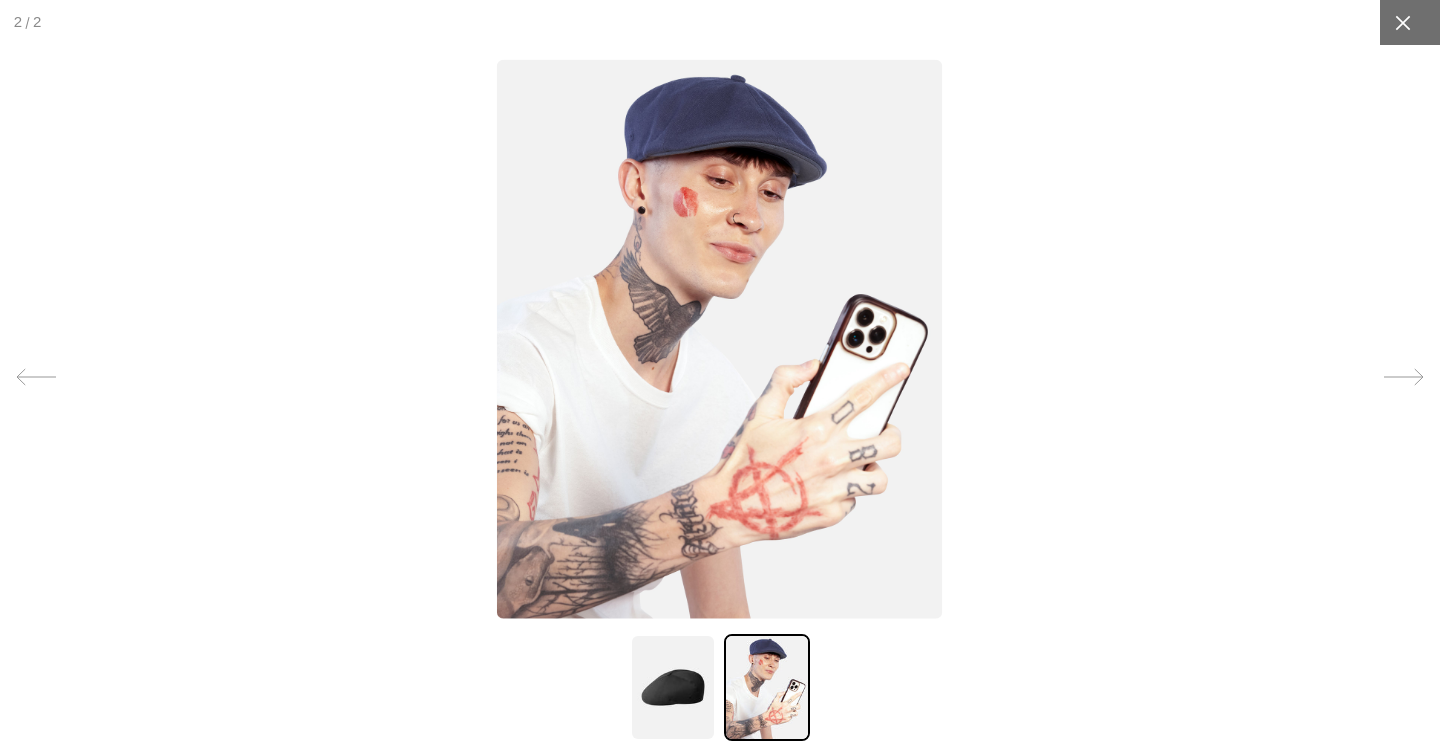 click 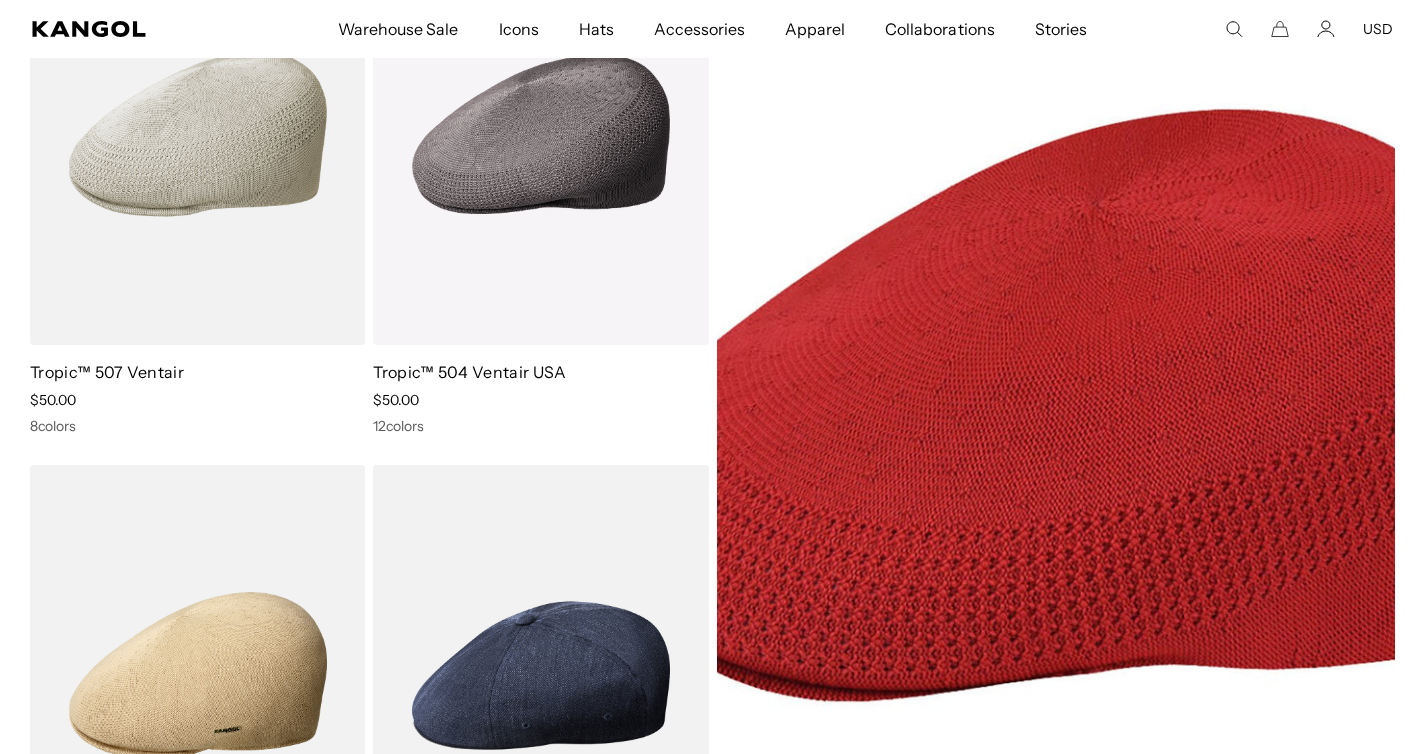 scroll, scrollTop: 669, scrollLeft: 0, axis: vertical 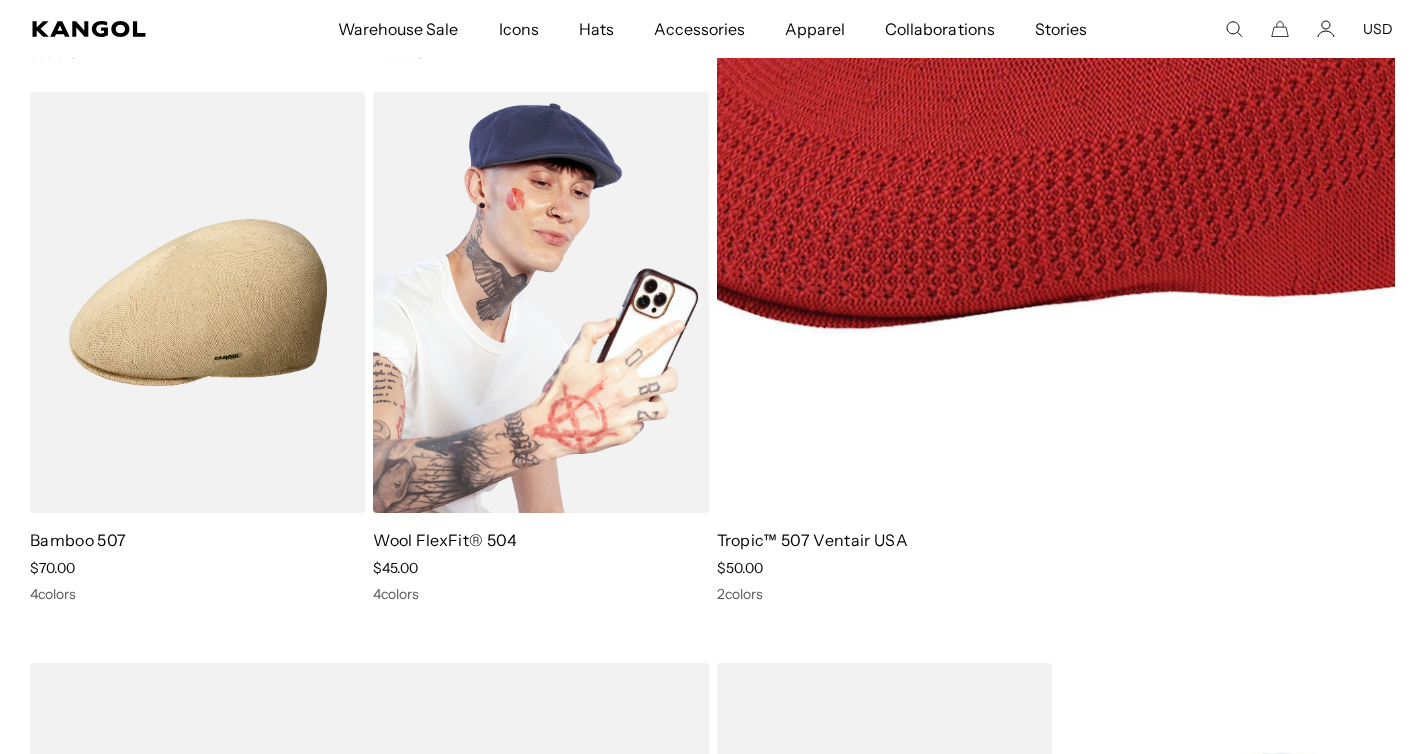 click at bounding box center [540, 302] 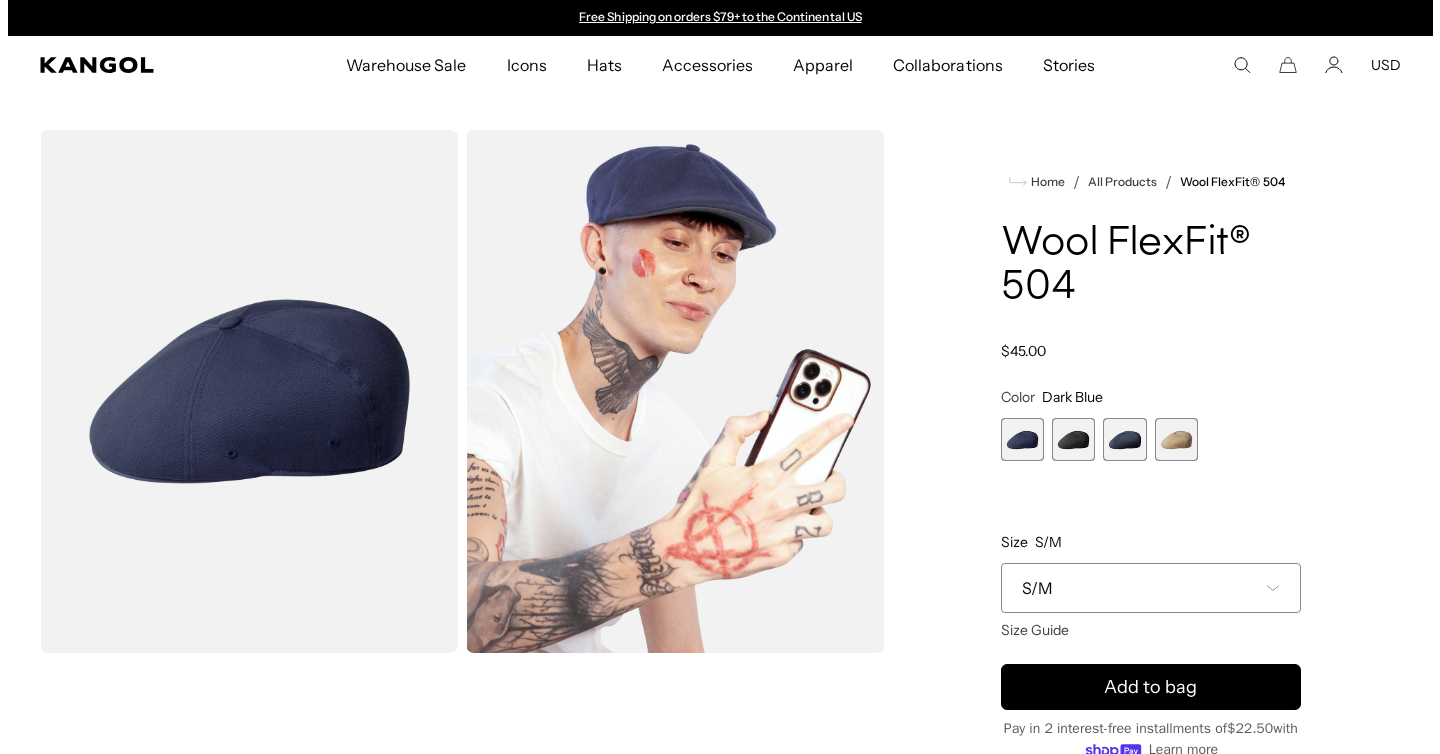 scroll, scrollTop: 0, scrollLeft: 0, axis: both 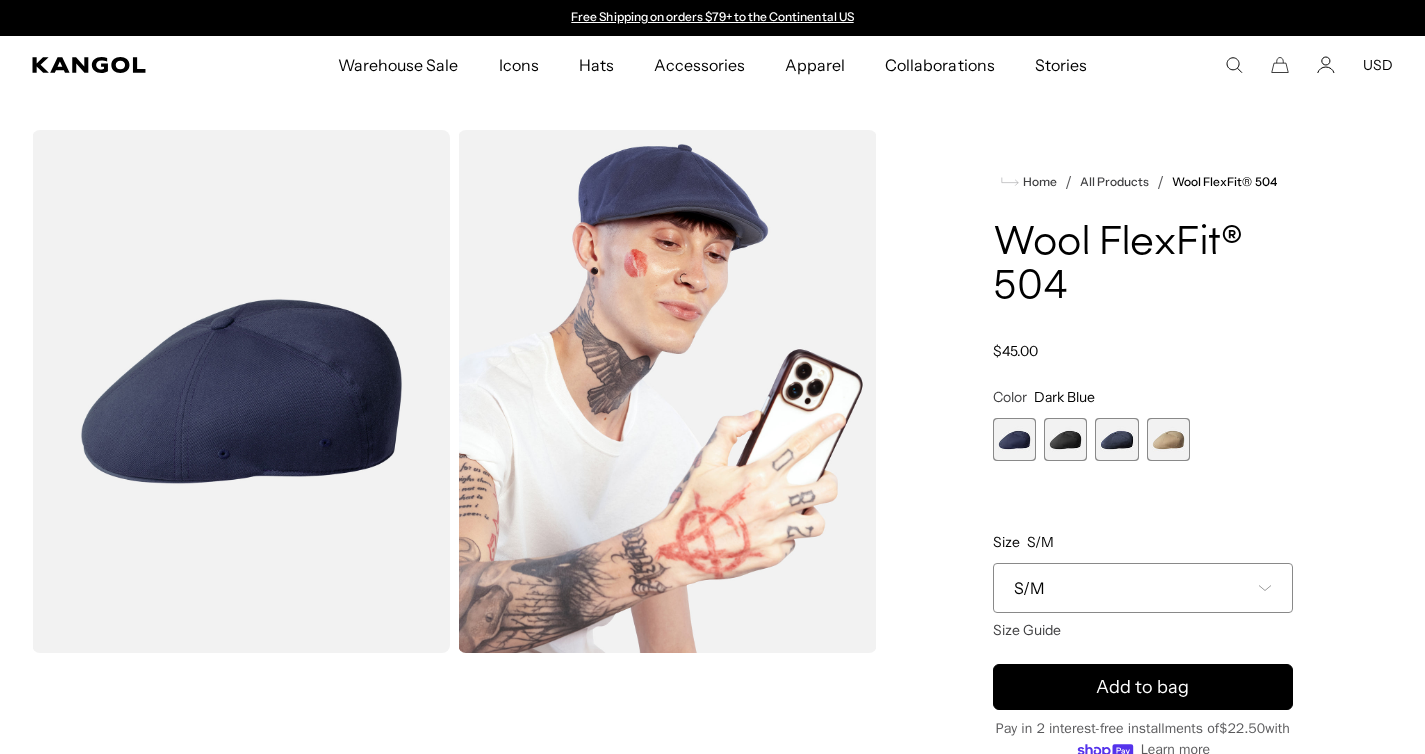 click at bounding box center (1065, 439) 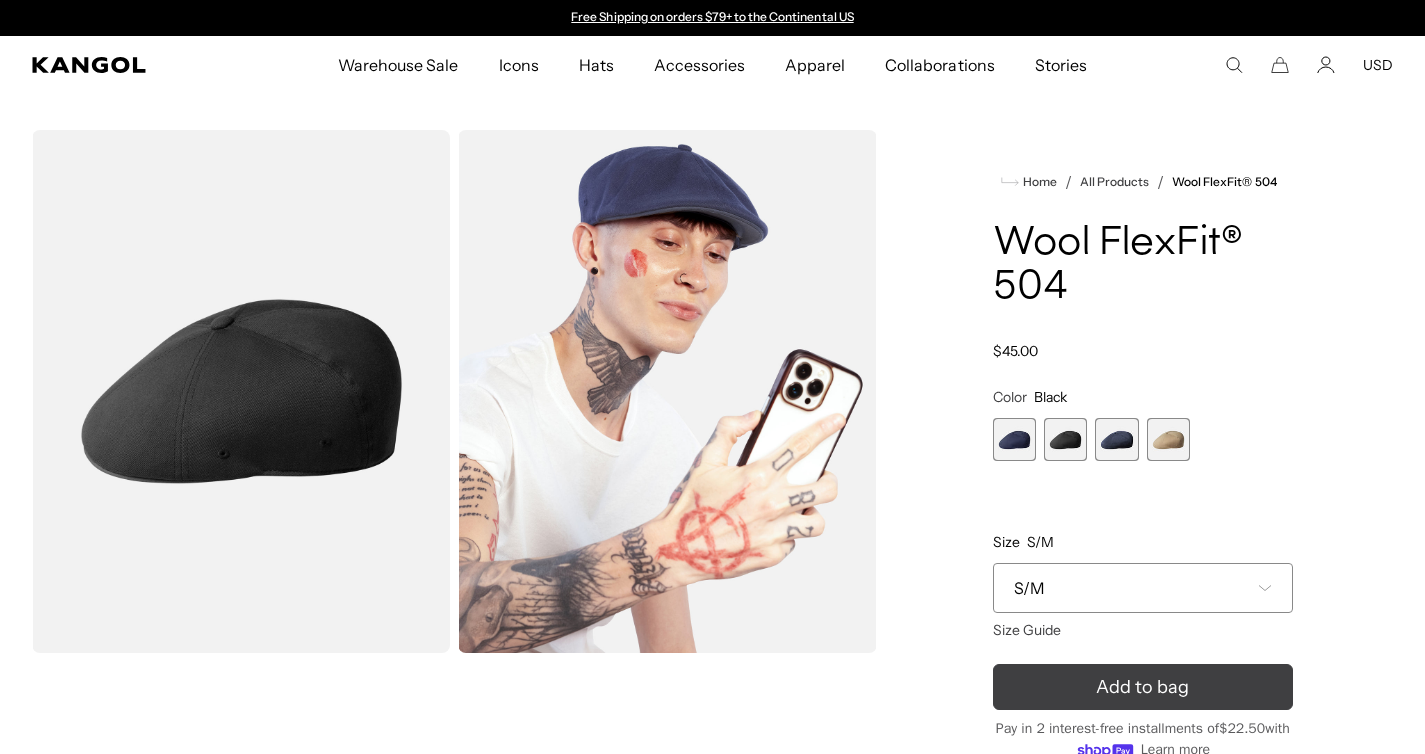 click 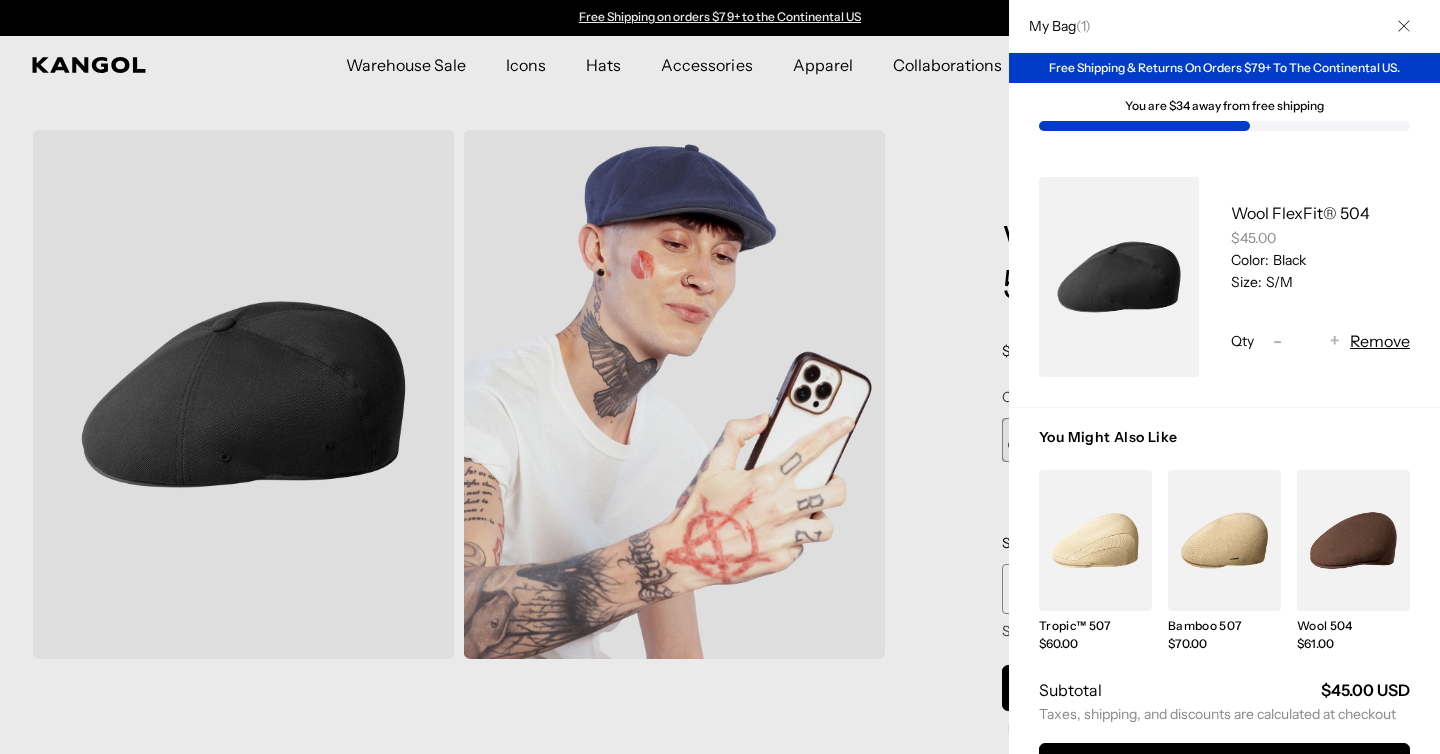 click at bounding box center (720, 377) 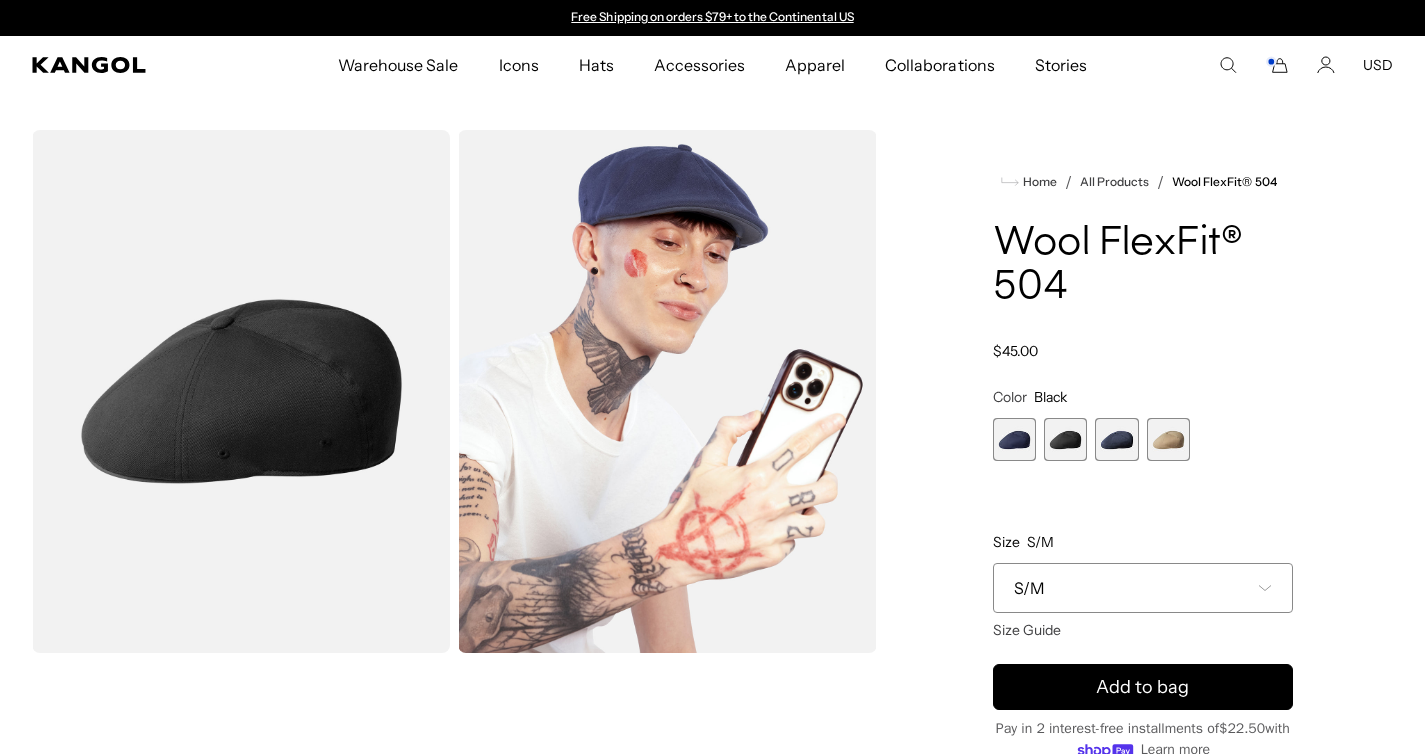 click 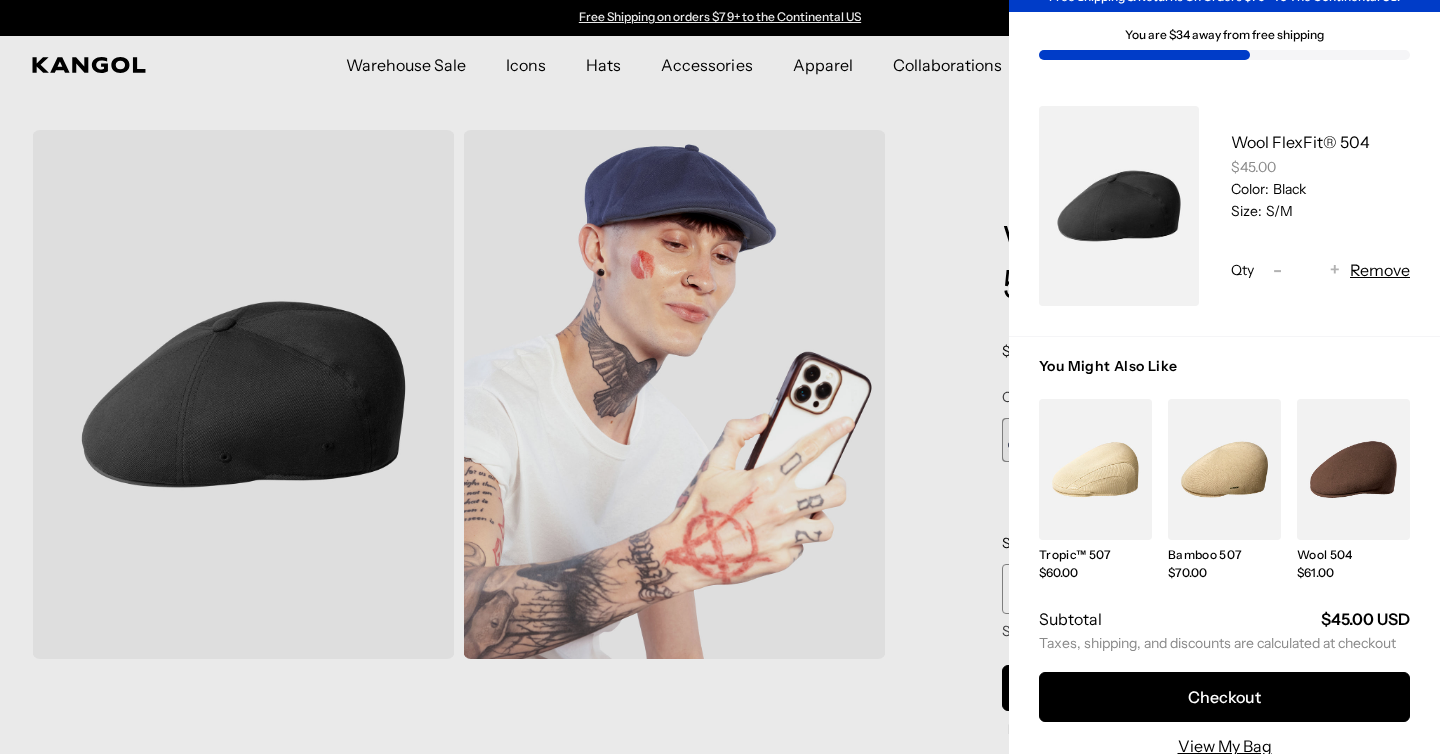 scroll, scrollTop: 111, scrollLeft: 0, axis: vertical 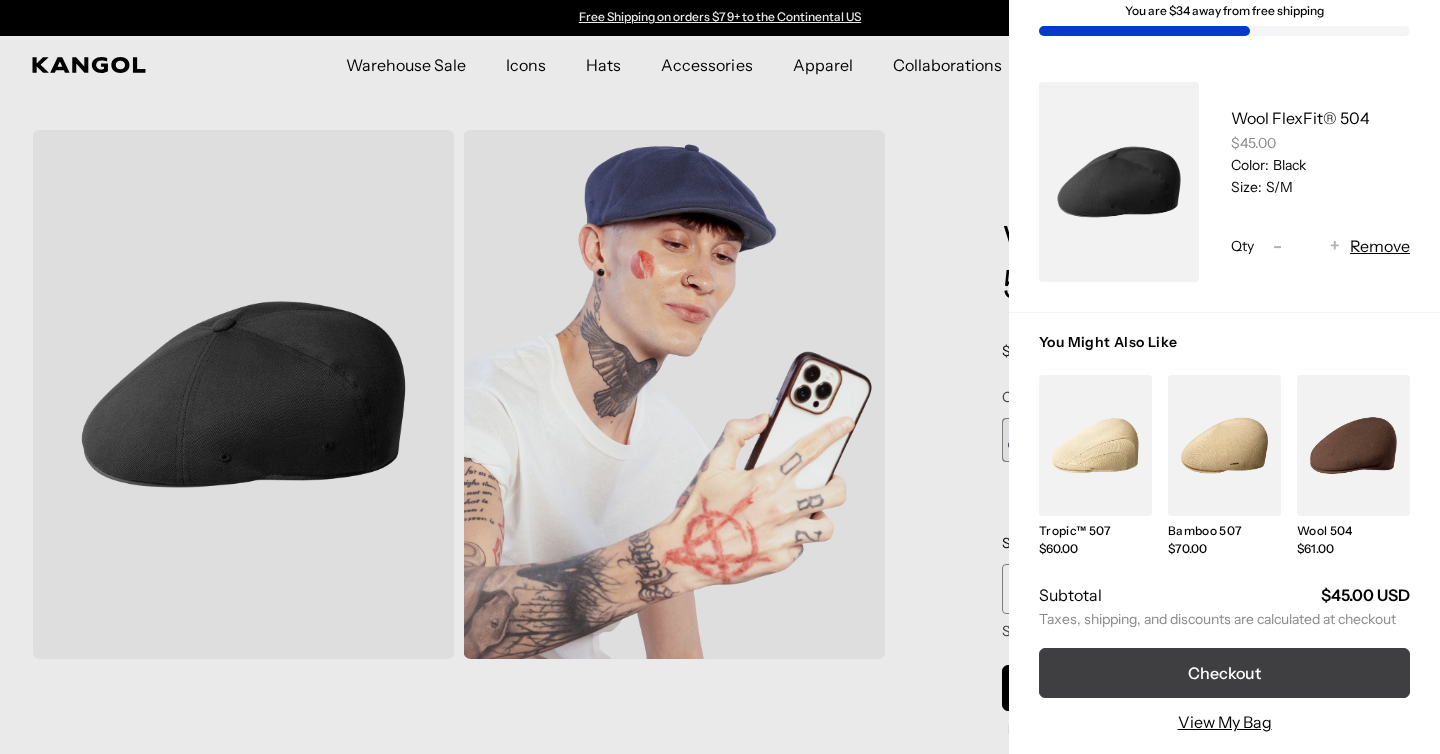 click on "Checkout" at bounding box center [1224, 673] 